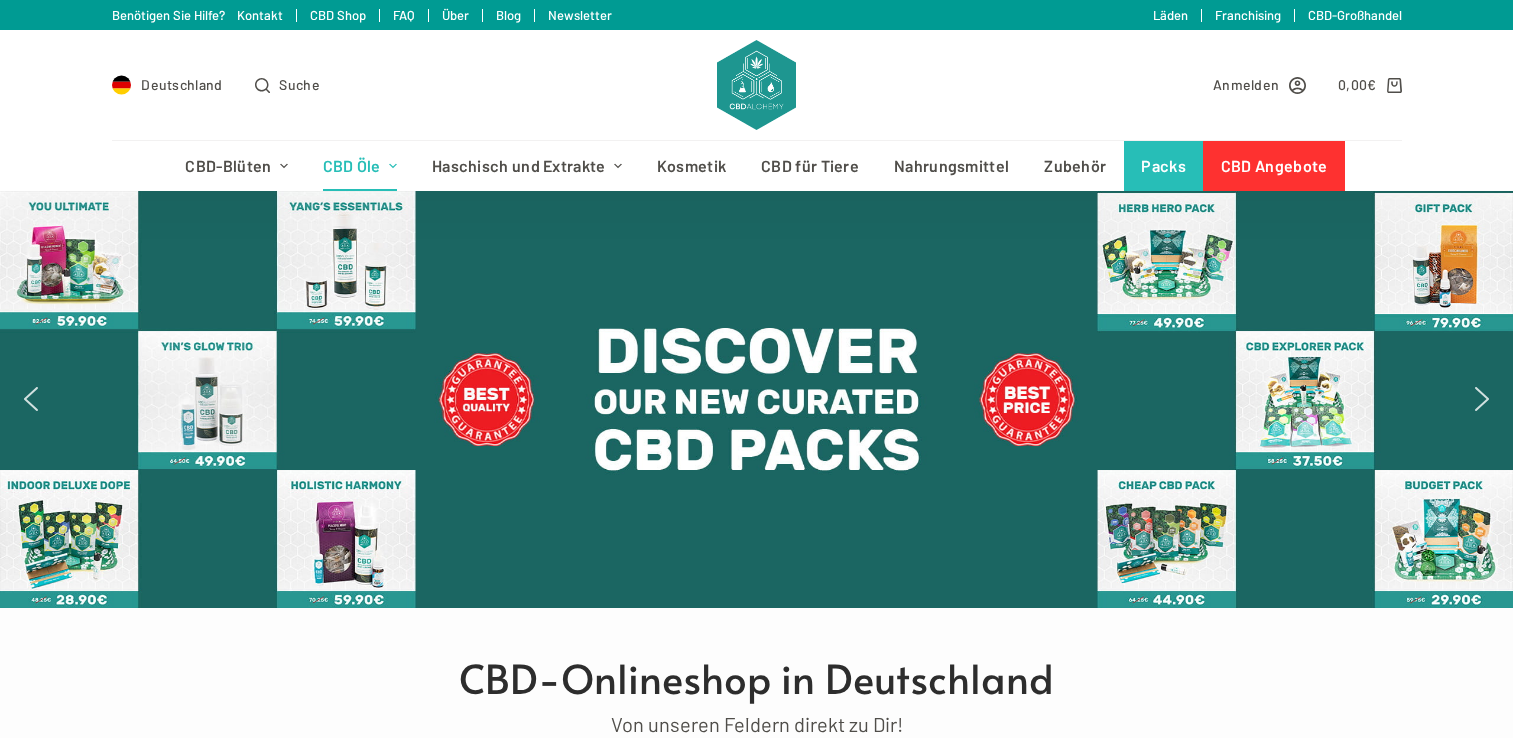 scroll, scrollTop: 0, scrollLeft: 0, axis: both 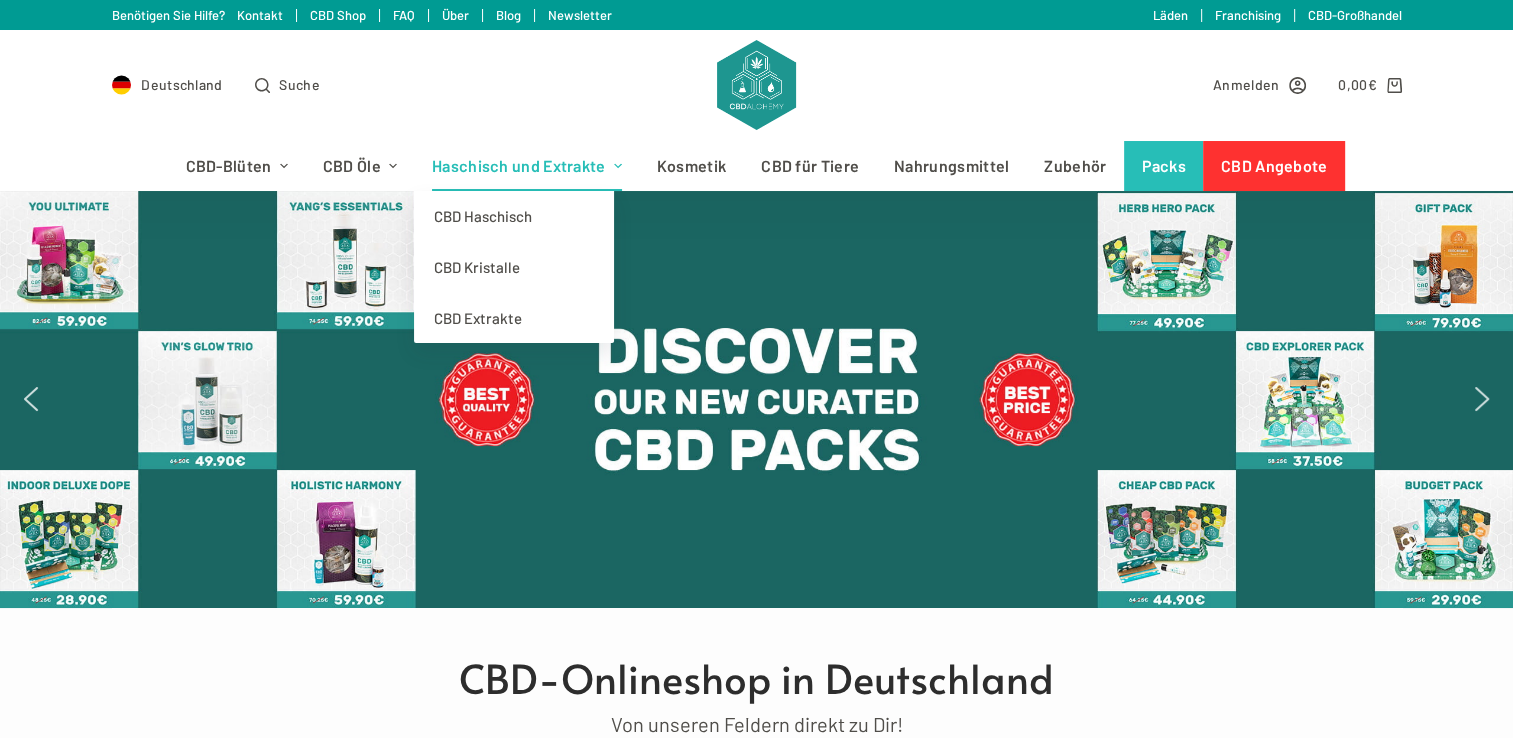 click on "Haschisch und Extrakte" at bounding box center (526, 166) 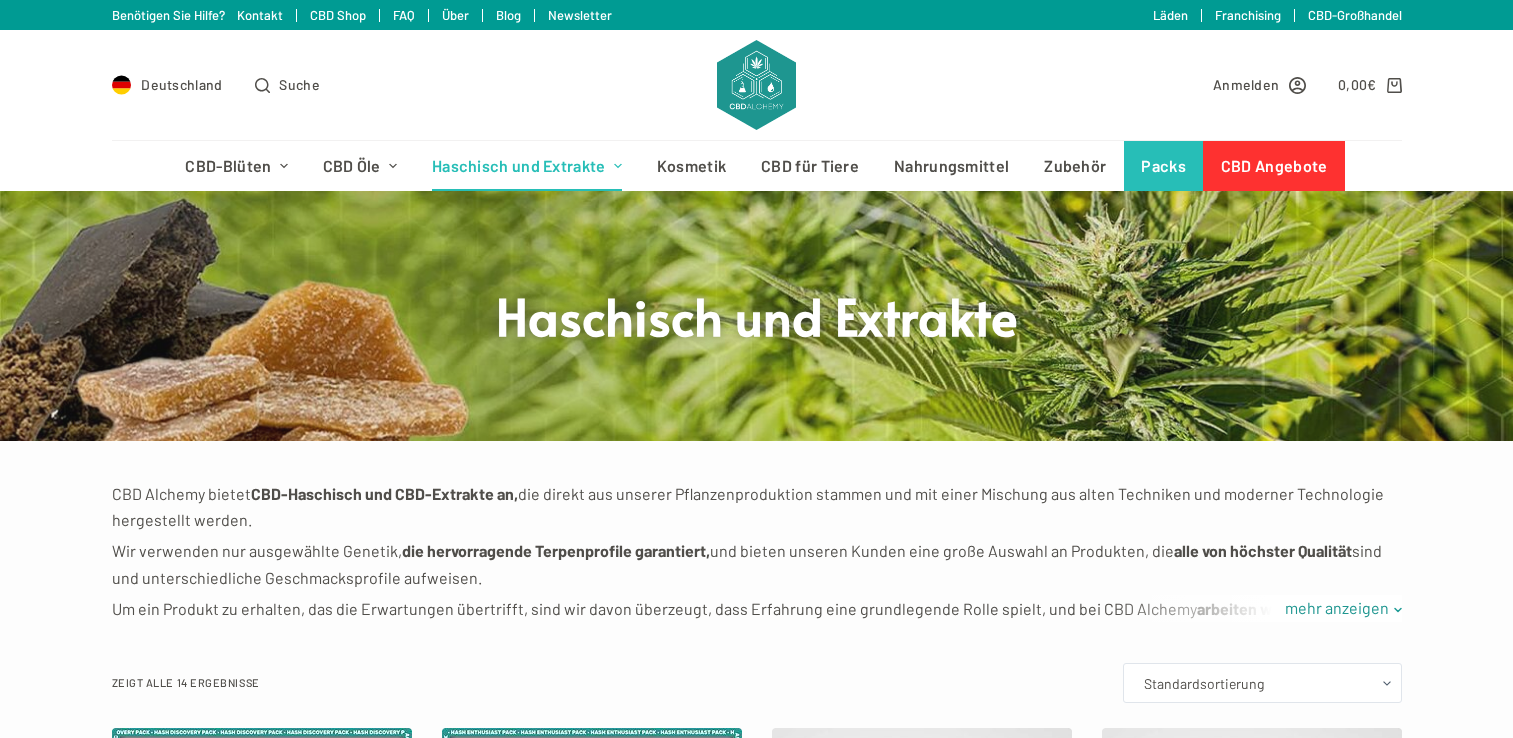 scroll, scrollTop: 0, scrollLeft: 0, axis: both 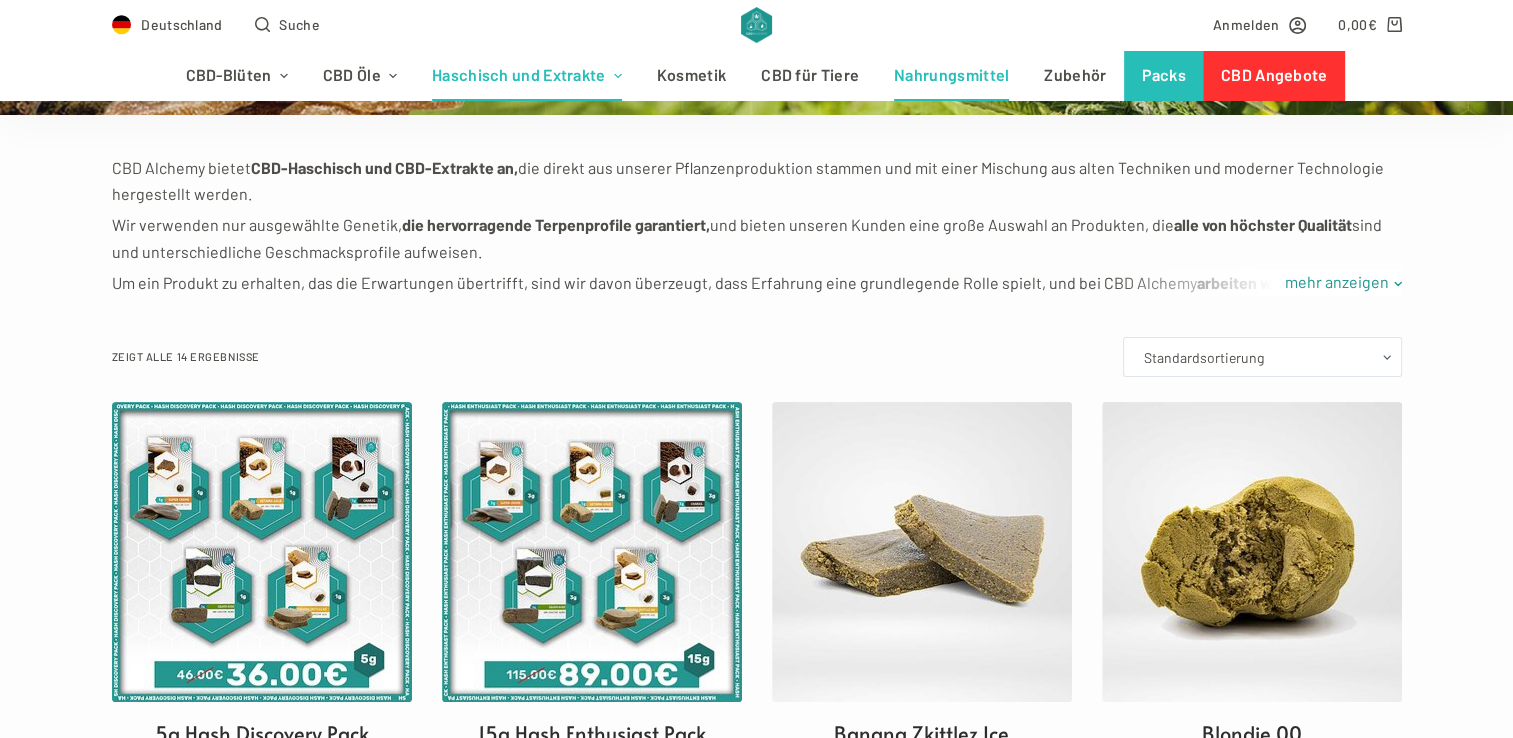 click on "Nahrungsmittel" at bounding box center (952, 76) 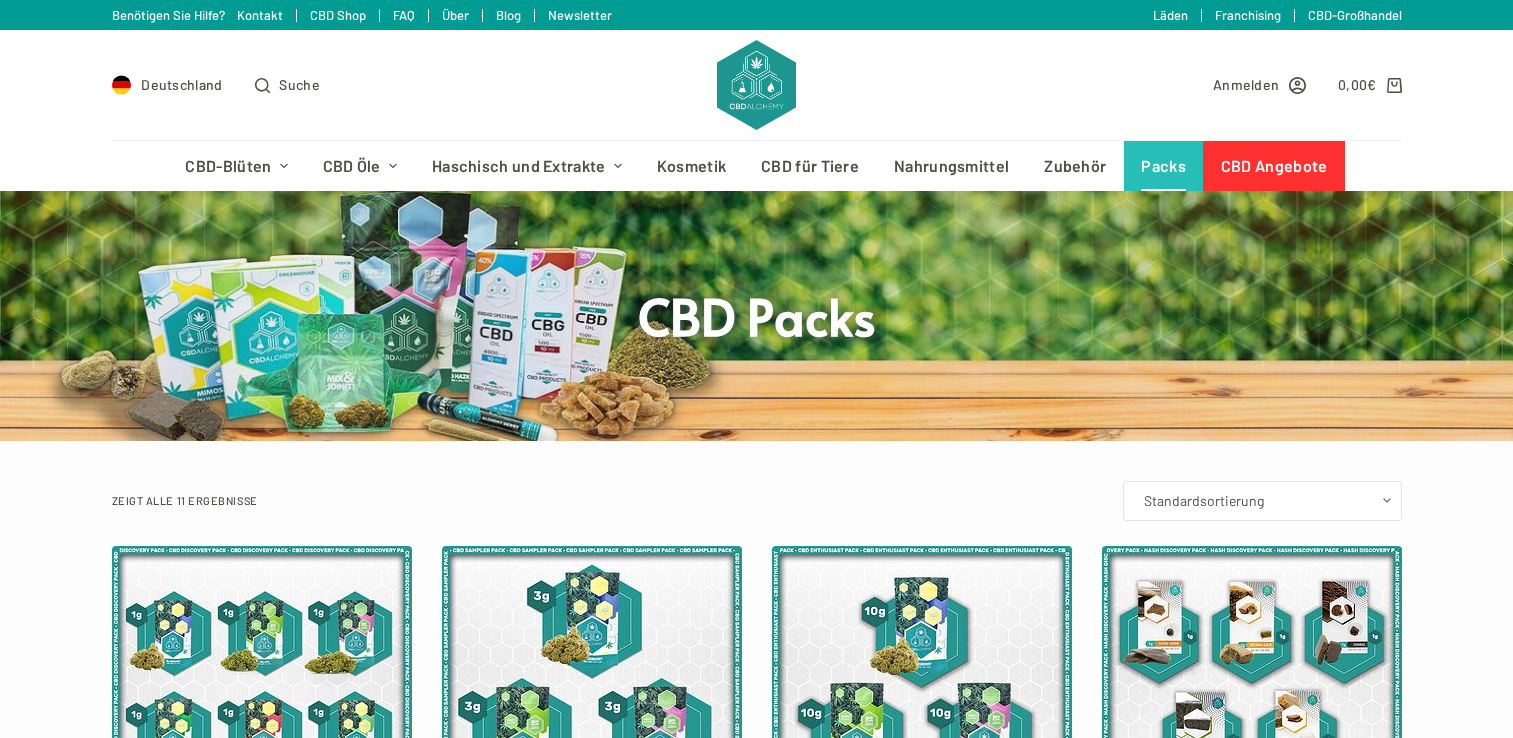 scroll, scrollTop: 0, scrollLeft: 0, axis: both 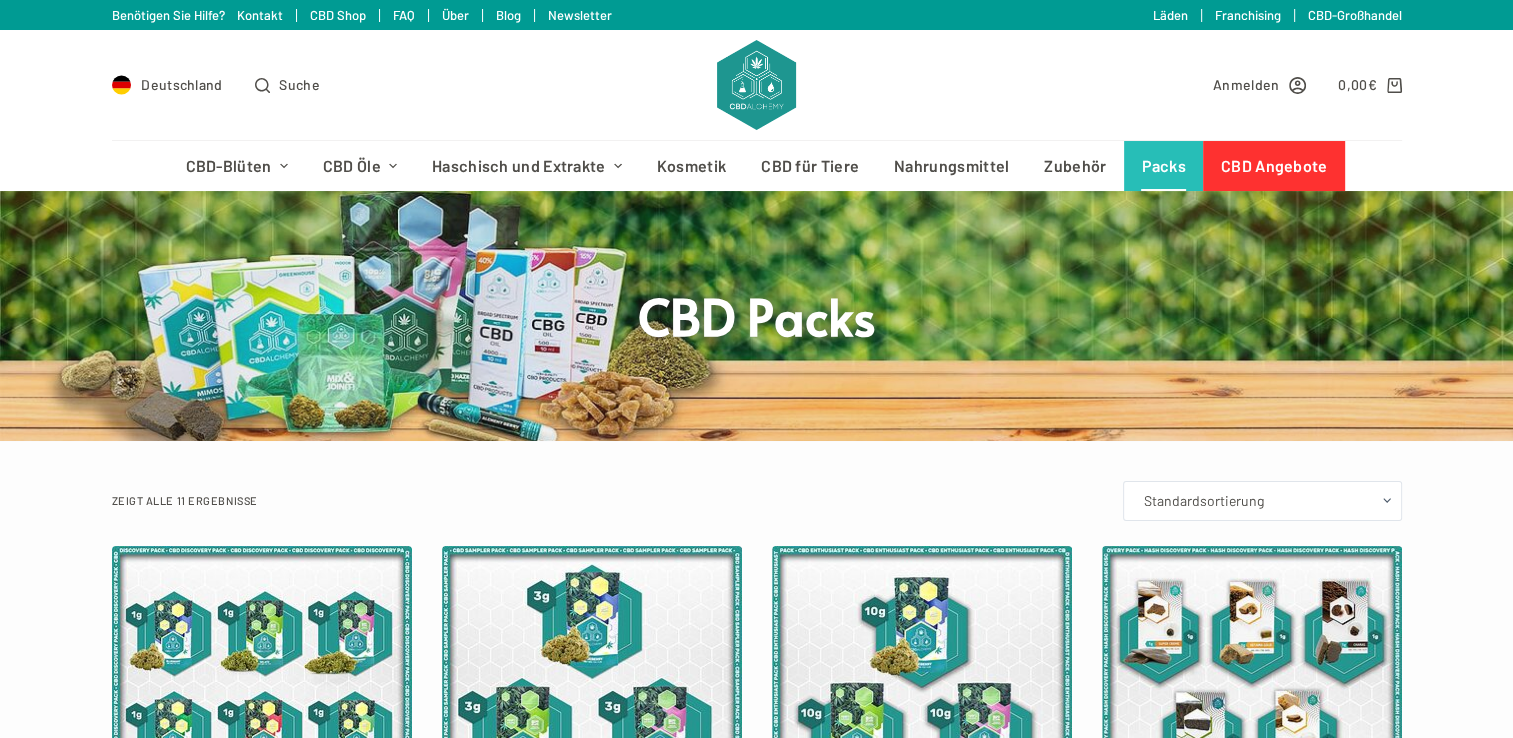 click at bounding box center (1252, 696) 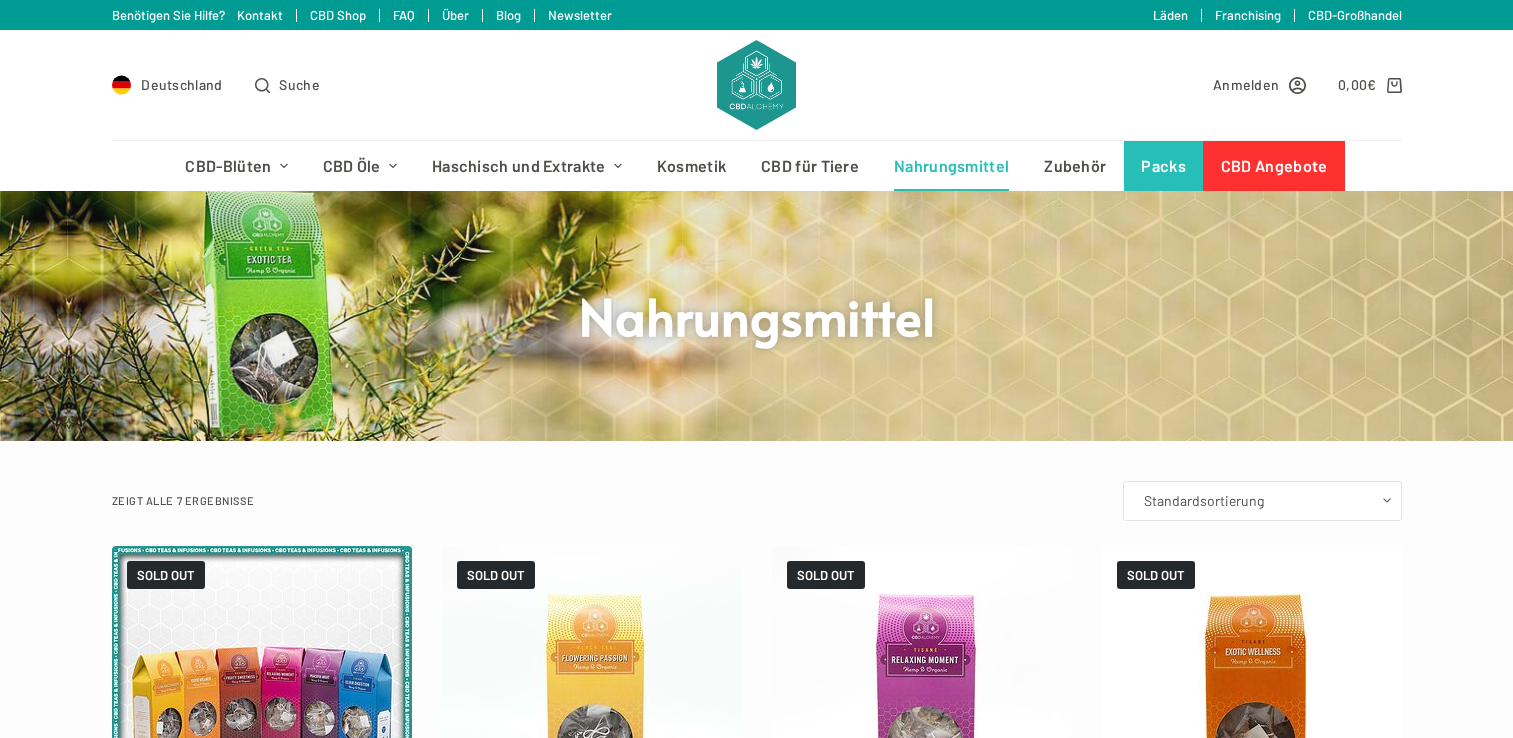 scroll, scrollTop: 0, scrollLeft: 0, axis: both 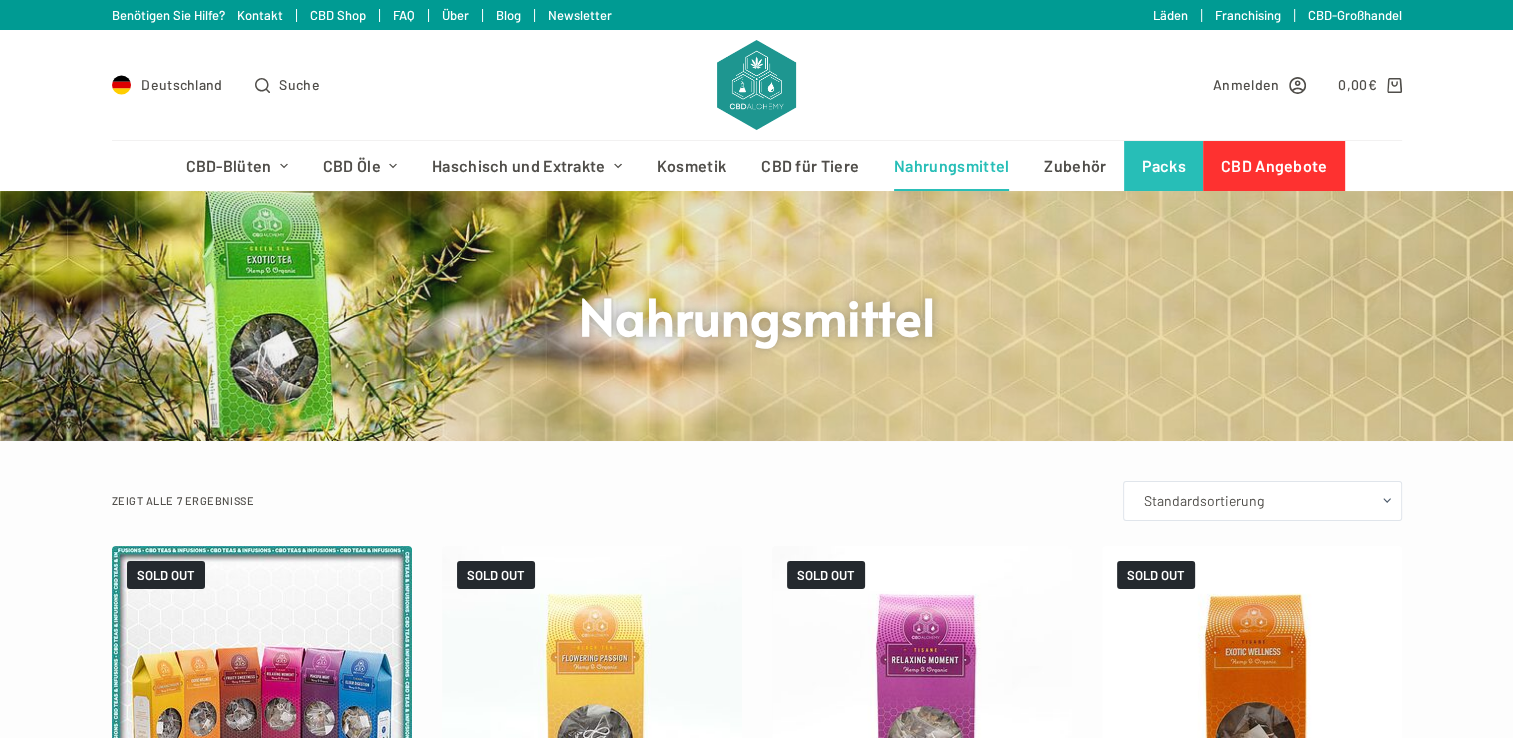 click on "Nahrungsmittel" at bounding box center (757, 316) 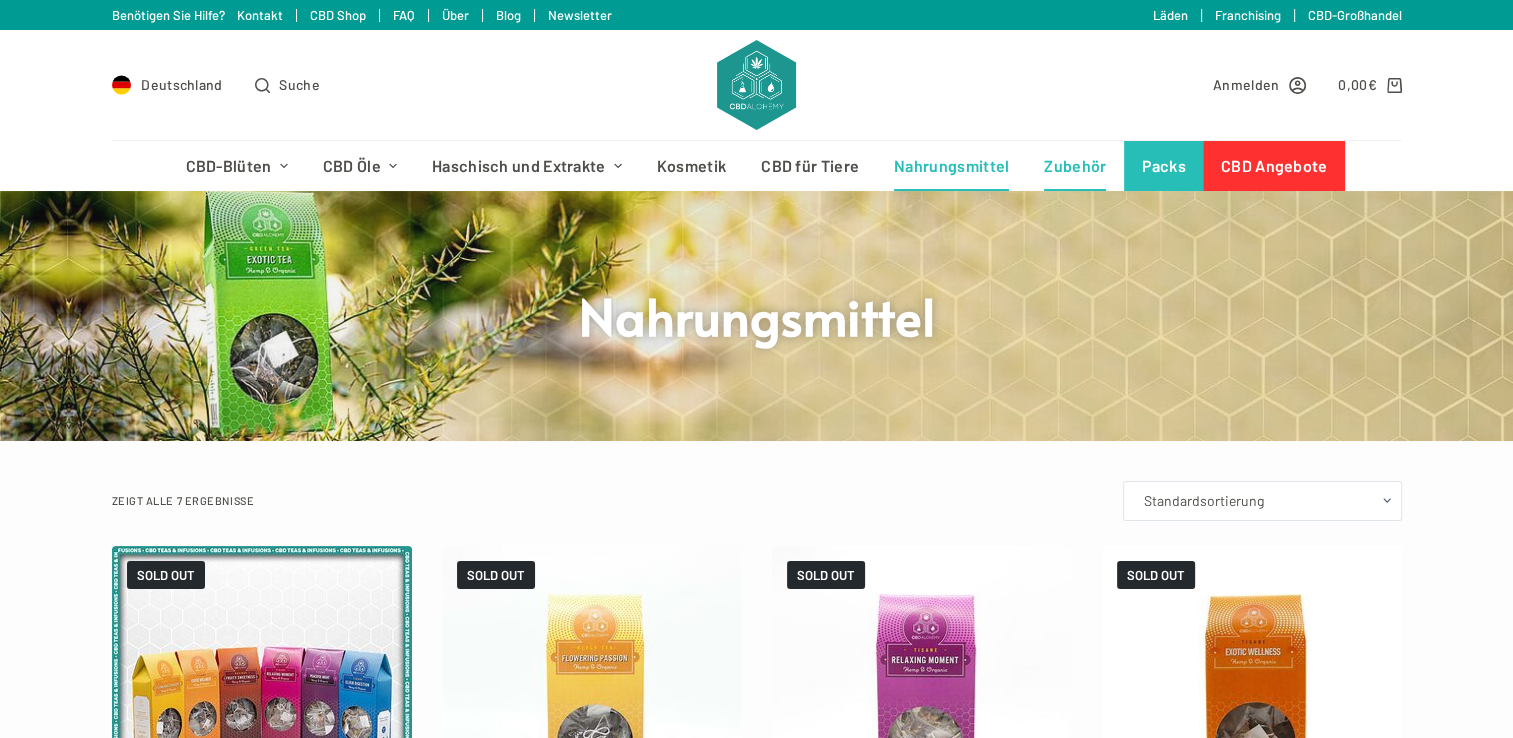 click on "Zubehör" at bounding box center [1075, 166] 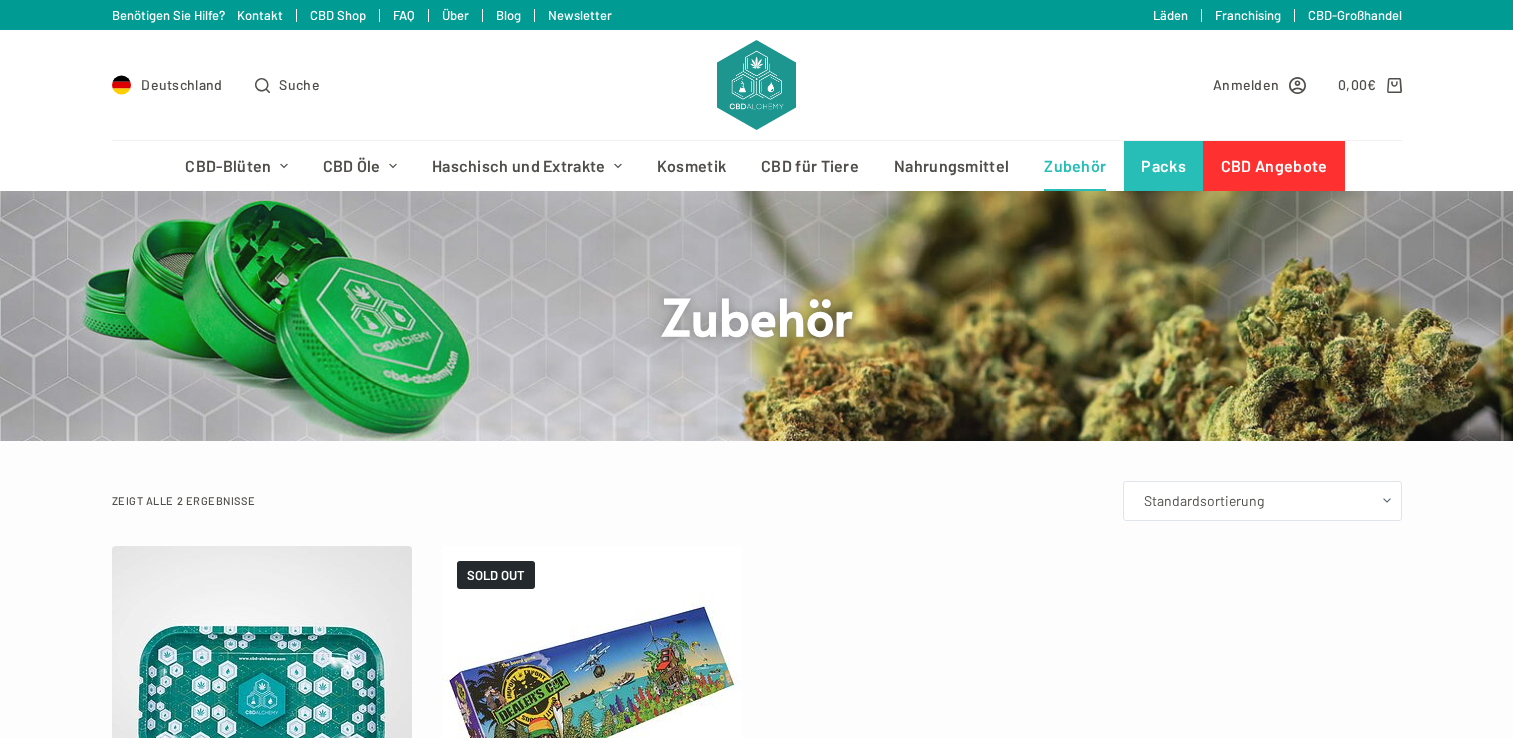 scroll, scrollTop: 0, scrollLeft: 0, axis: both 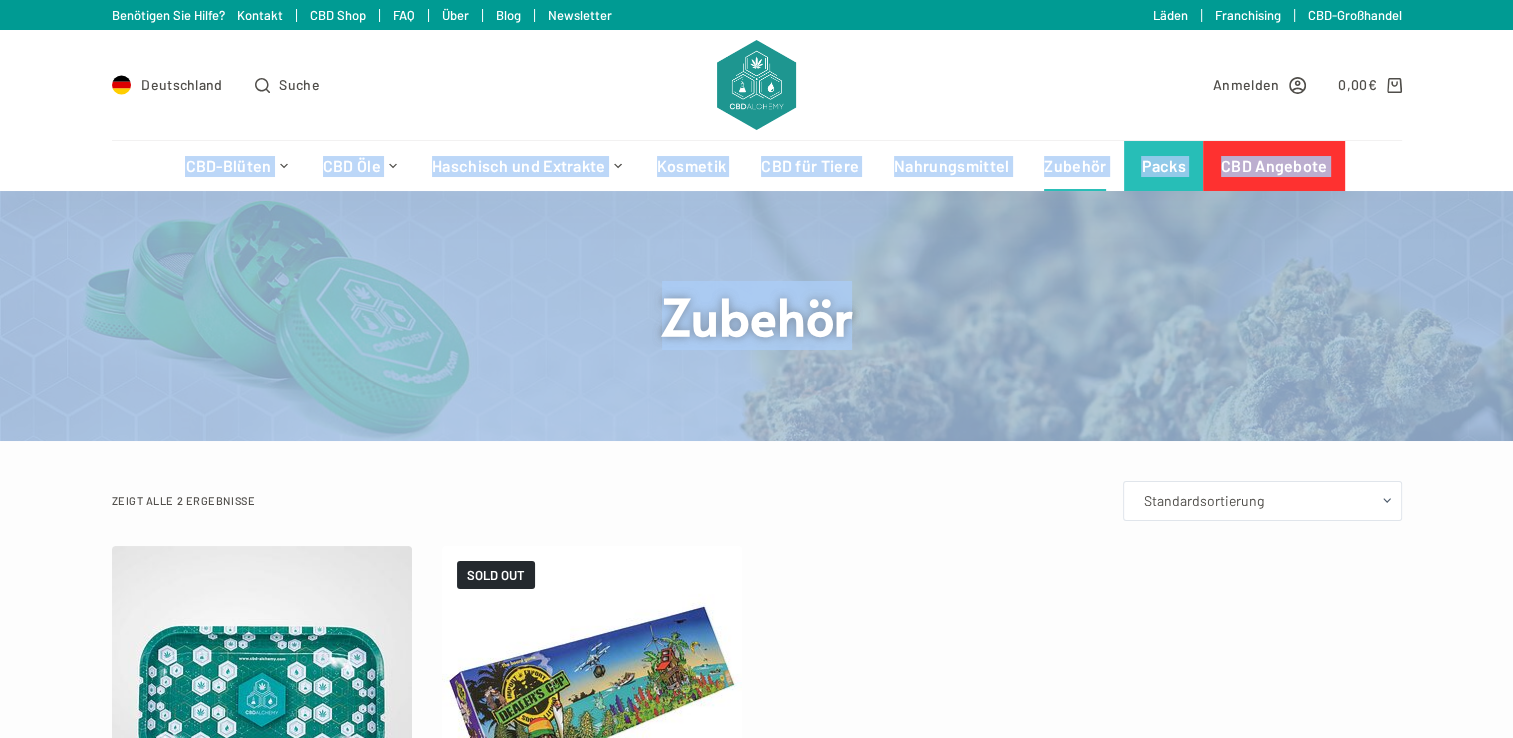 drag, startPoint x: 1531, startPoint y: 170, endPoint x: 1531, endPoint y: 207, distance: 37 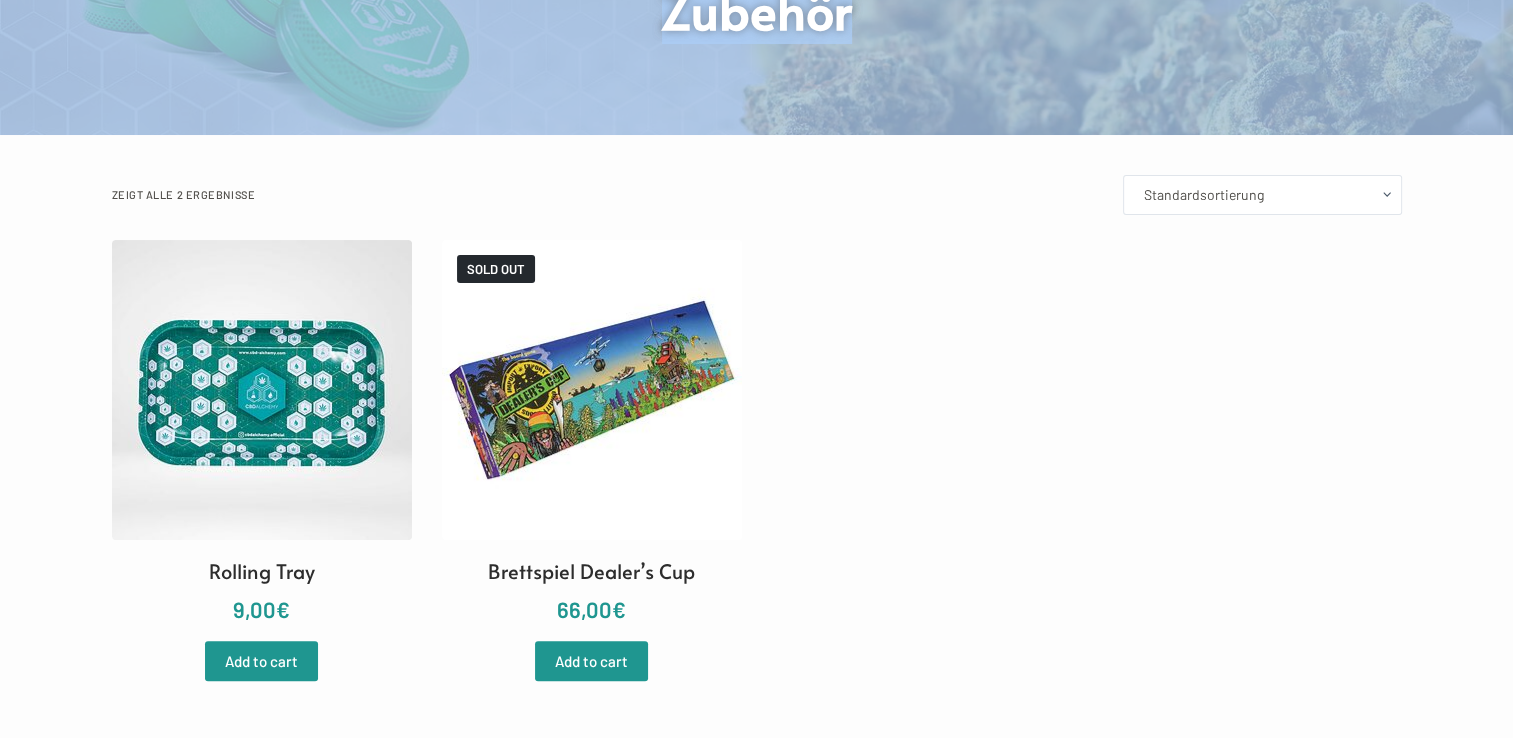 scroll, scrollTop: 340, scrollLeft: 0, axis: vertical 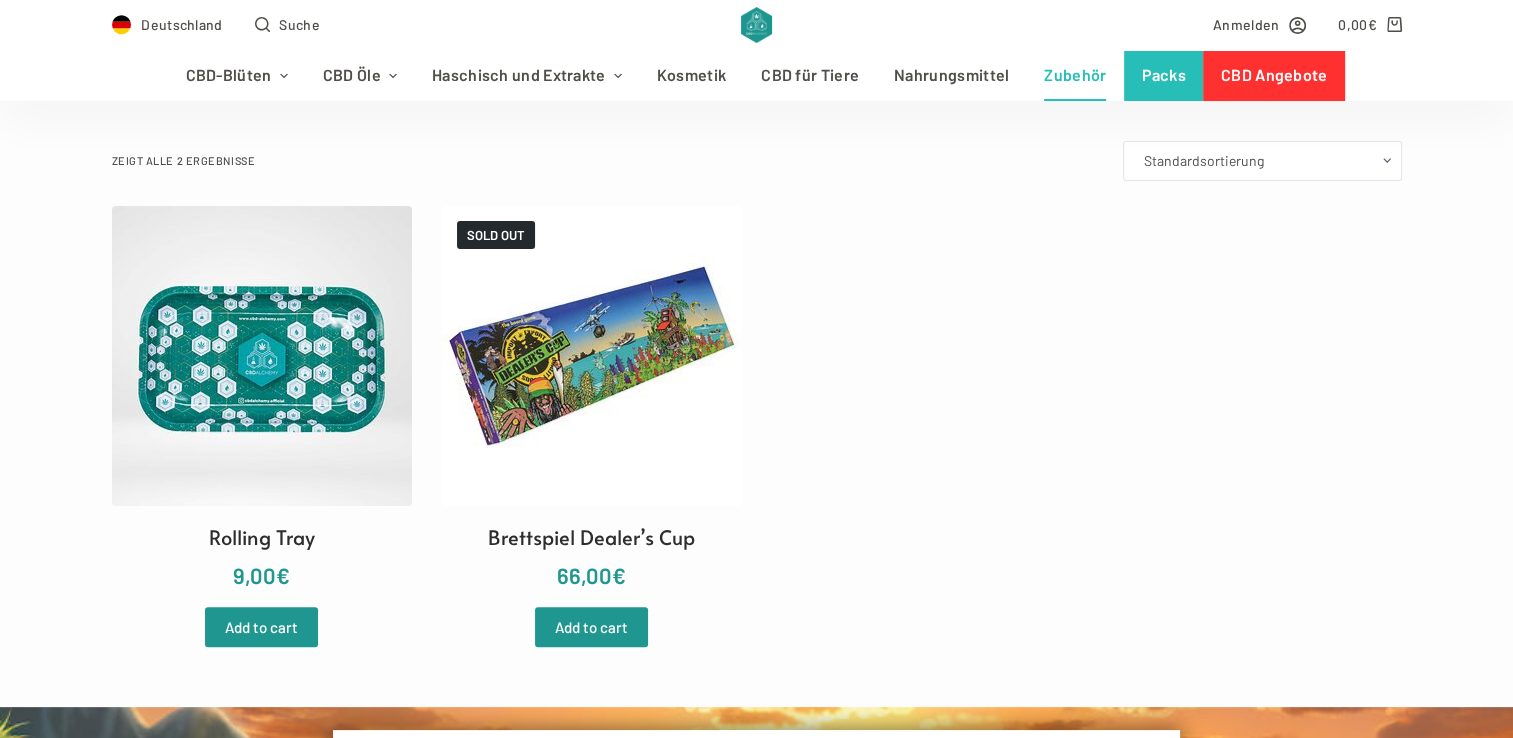 click on "Rolling Tray
9,00  €
Add to cart
SOLD OUT Brettspiel Dealer’s Cup
66,00  €
Add to cart" at bounding box center [757, 426] 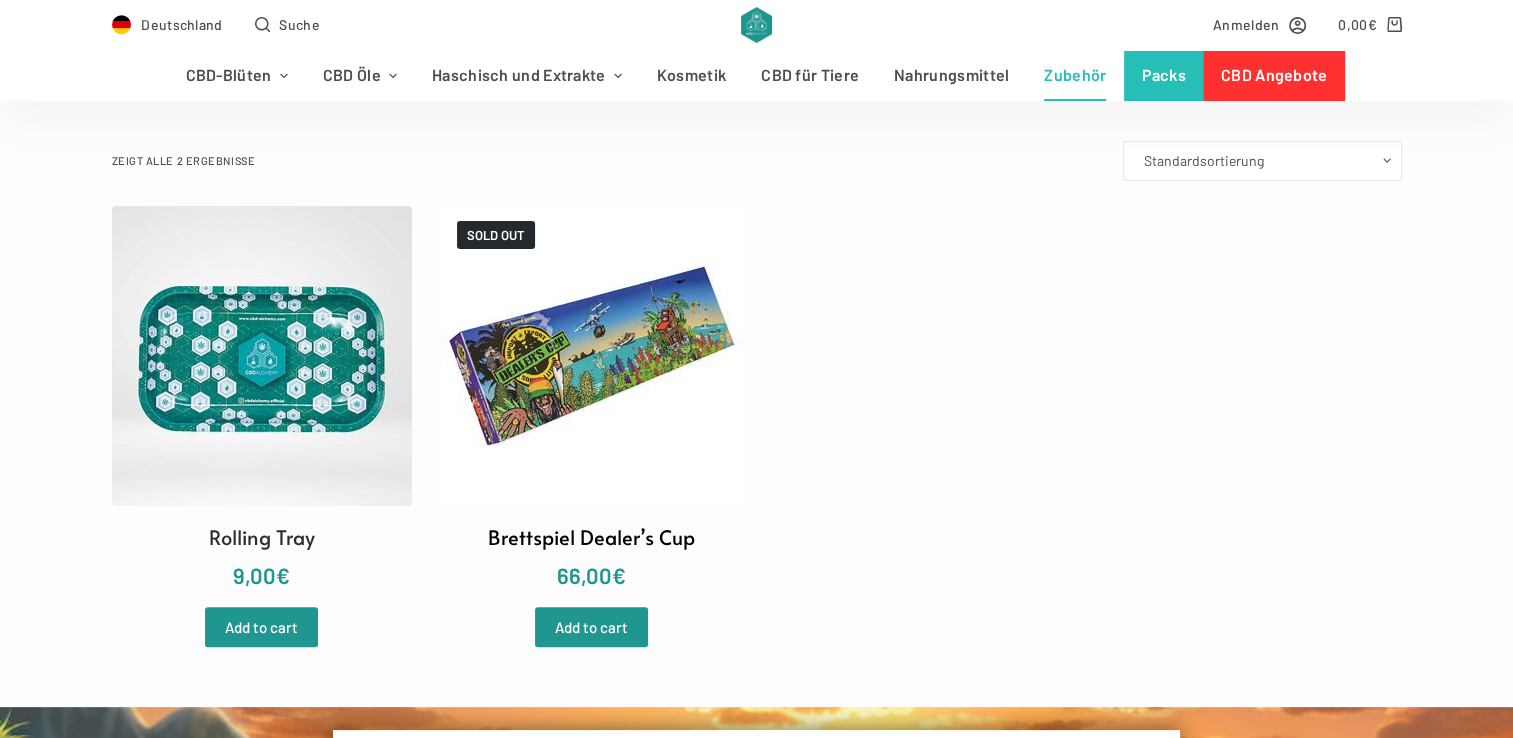 click at bounding box center [592, 356] 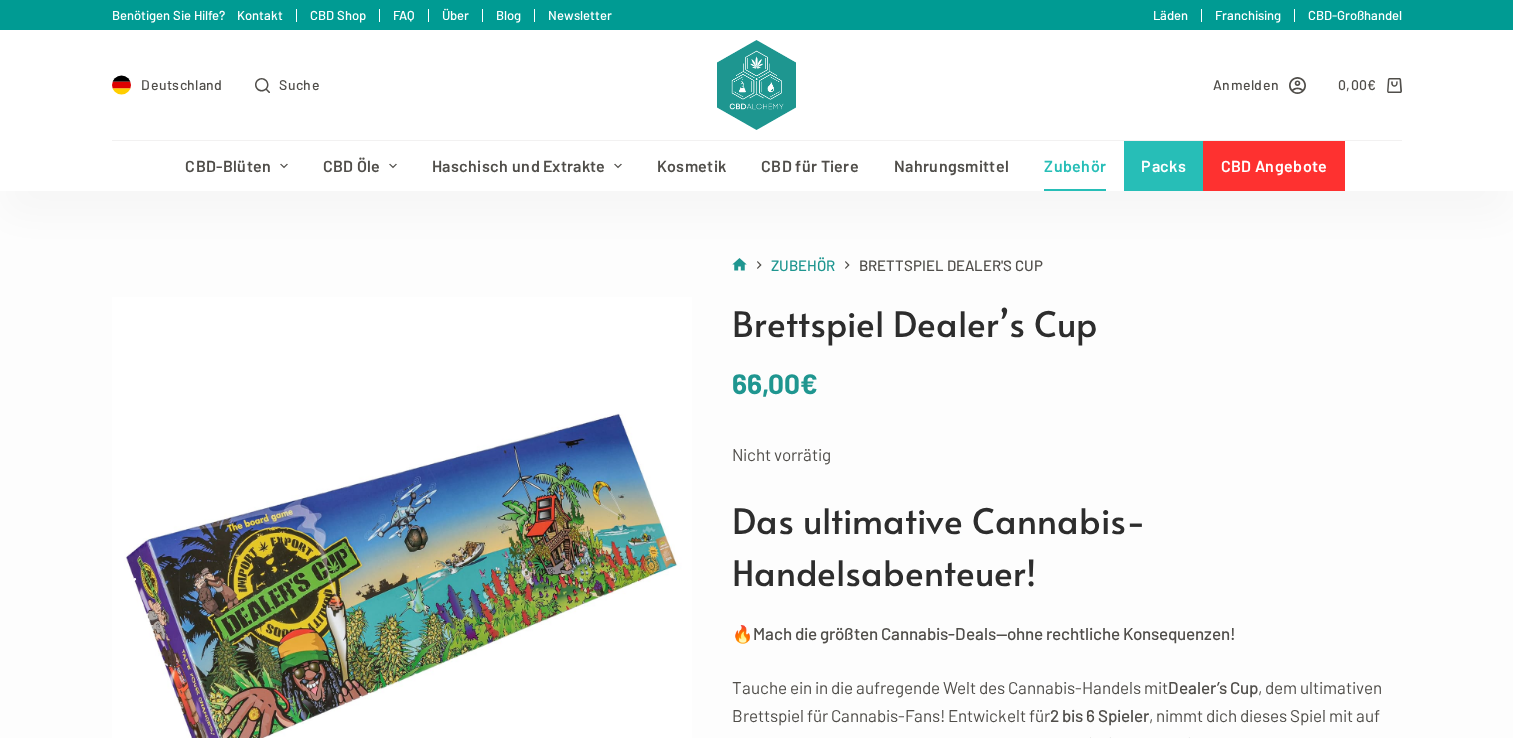 scroll, scrollTop: 0, scrollLeft: 0, axis: both 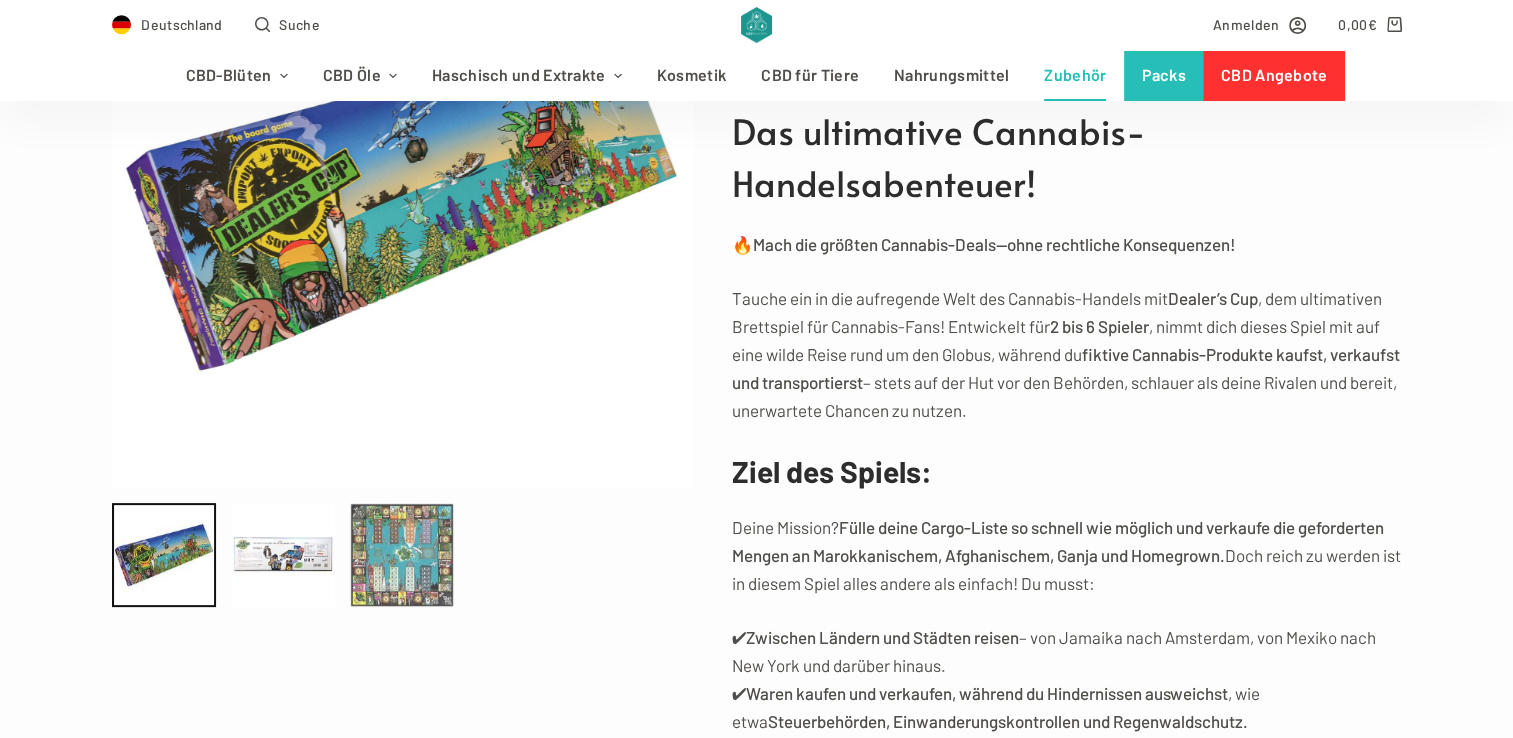 click 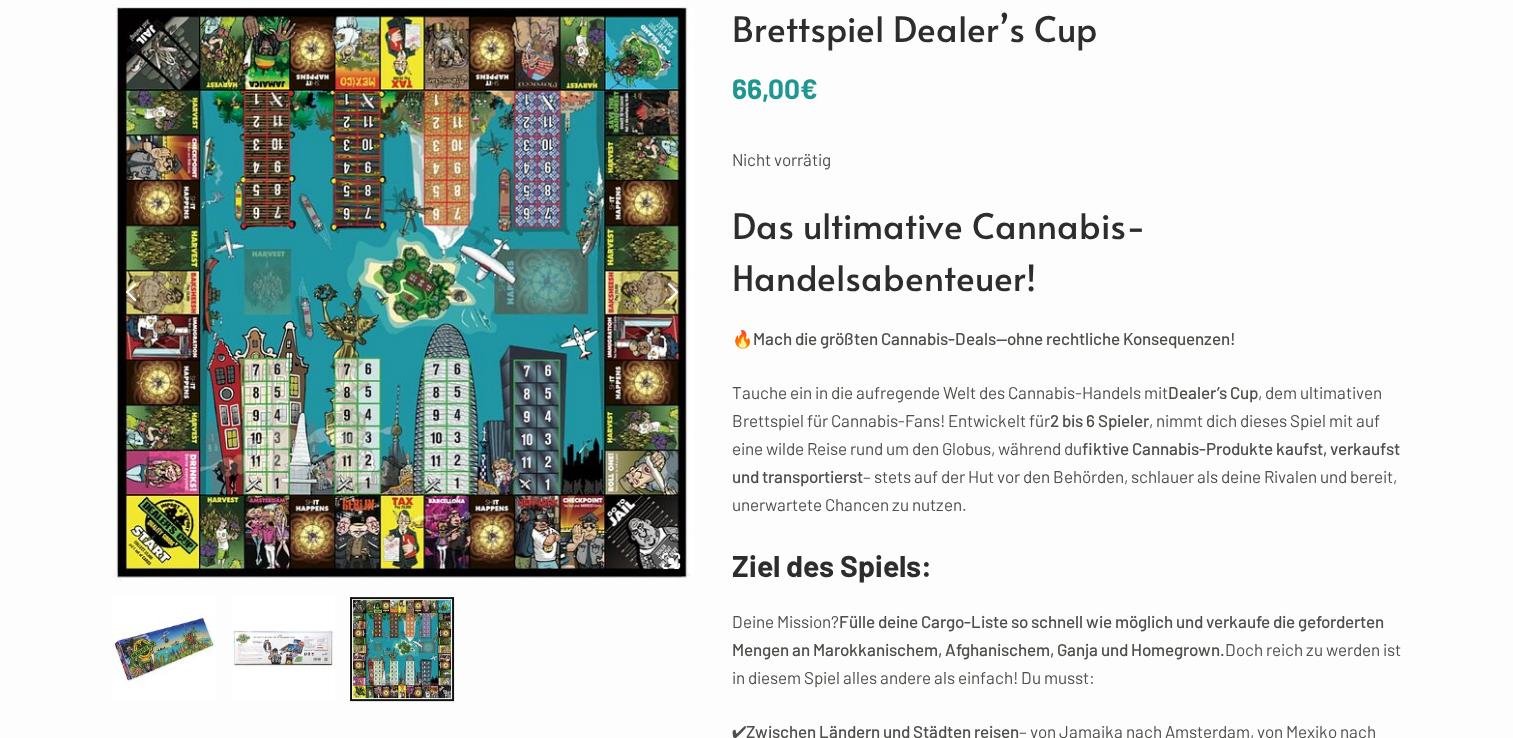 scroll, scrollTop: 0, scrollLeft: 0, axis: both 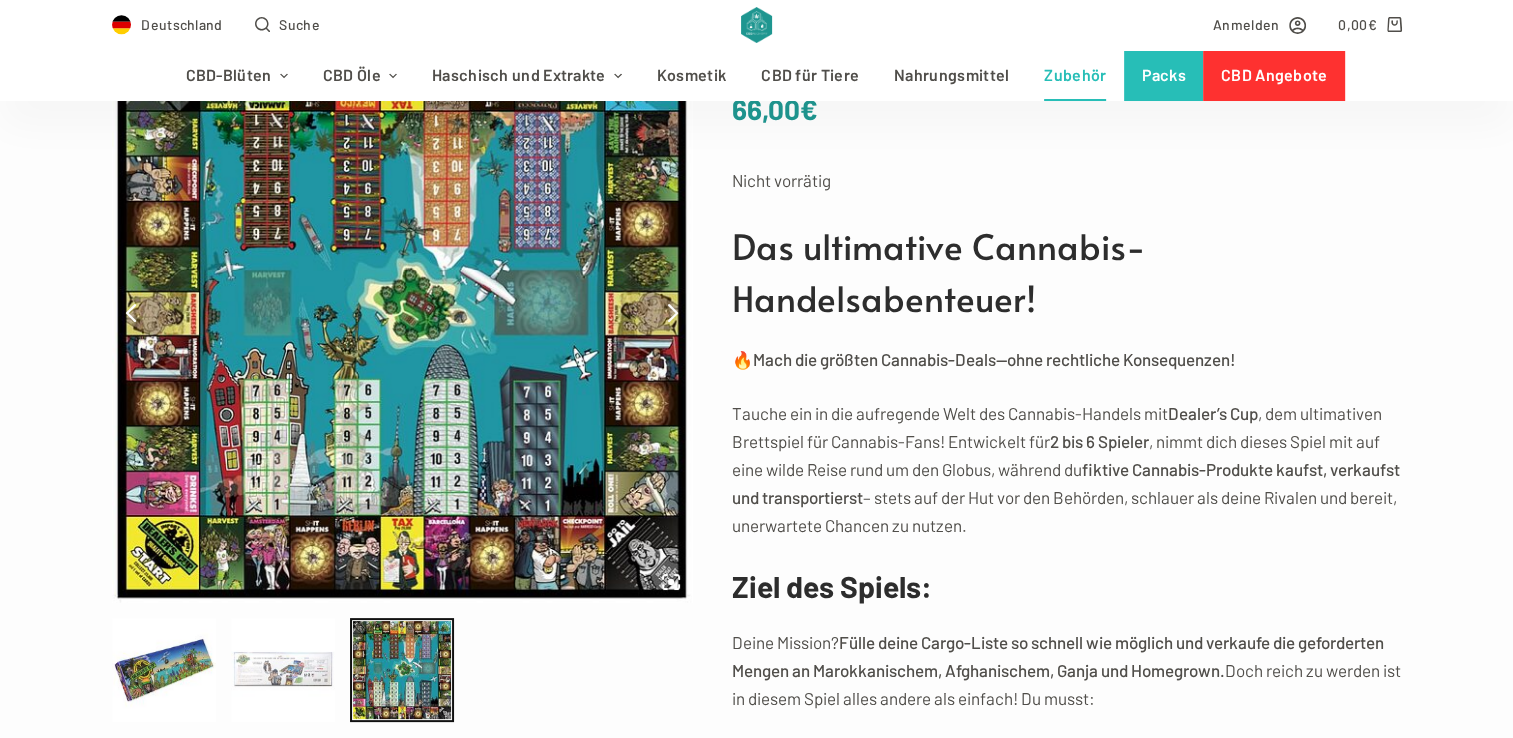 click 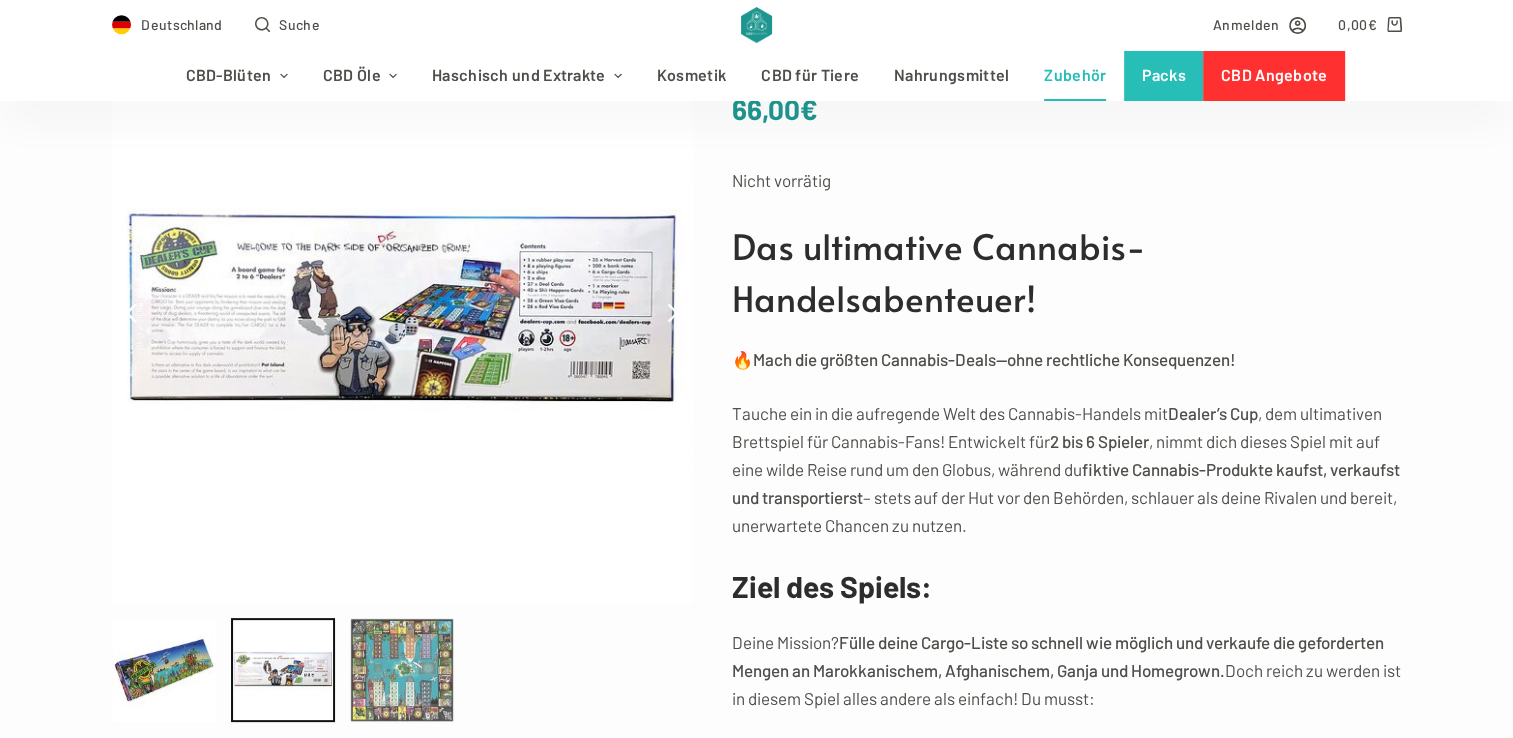 click 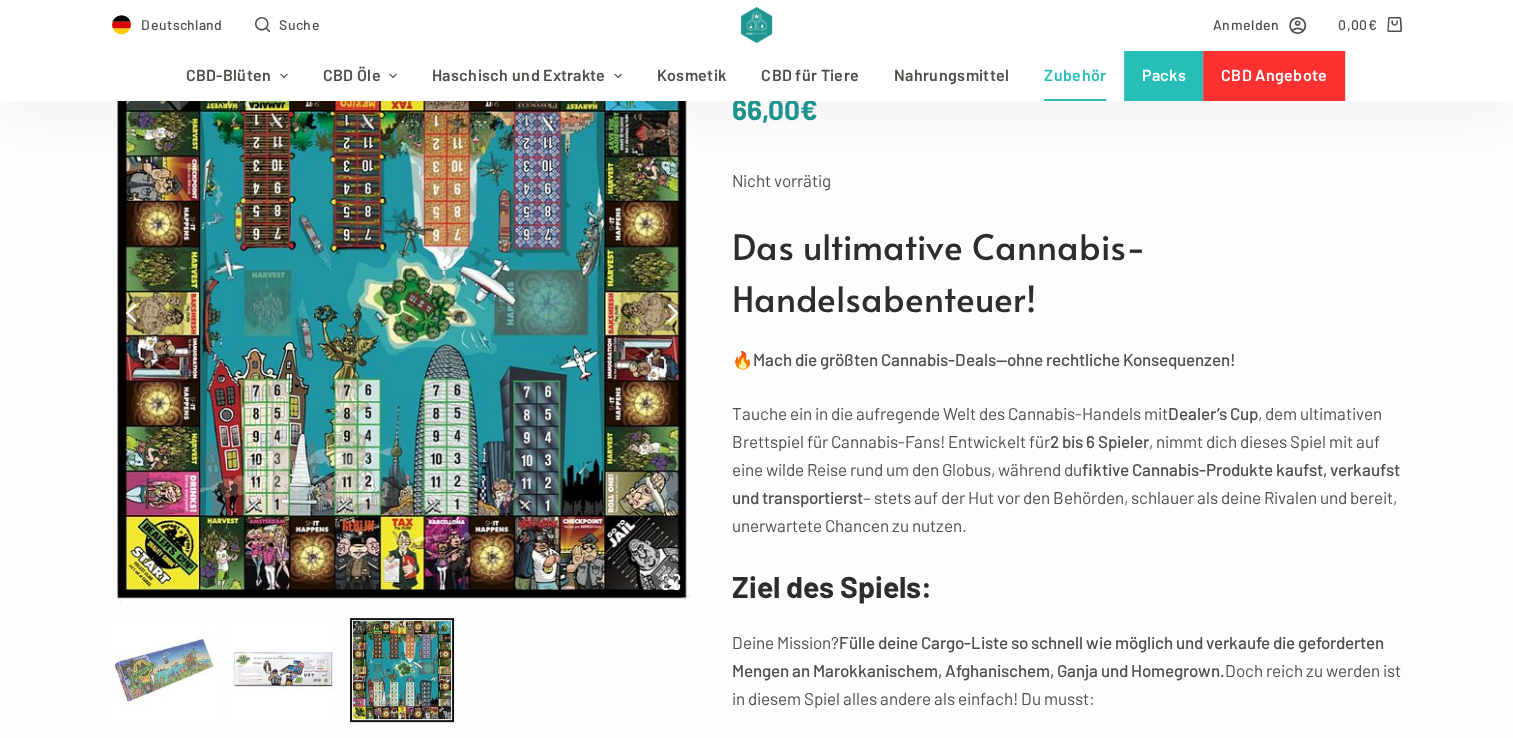click 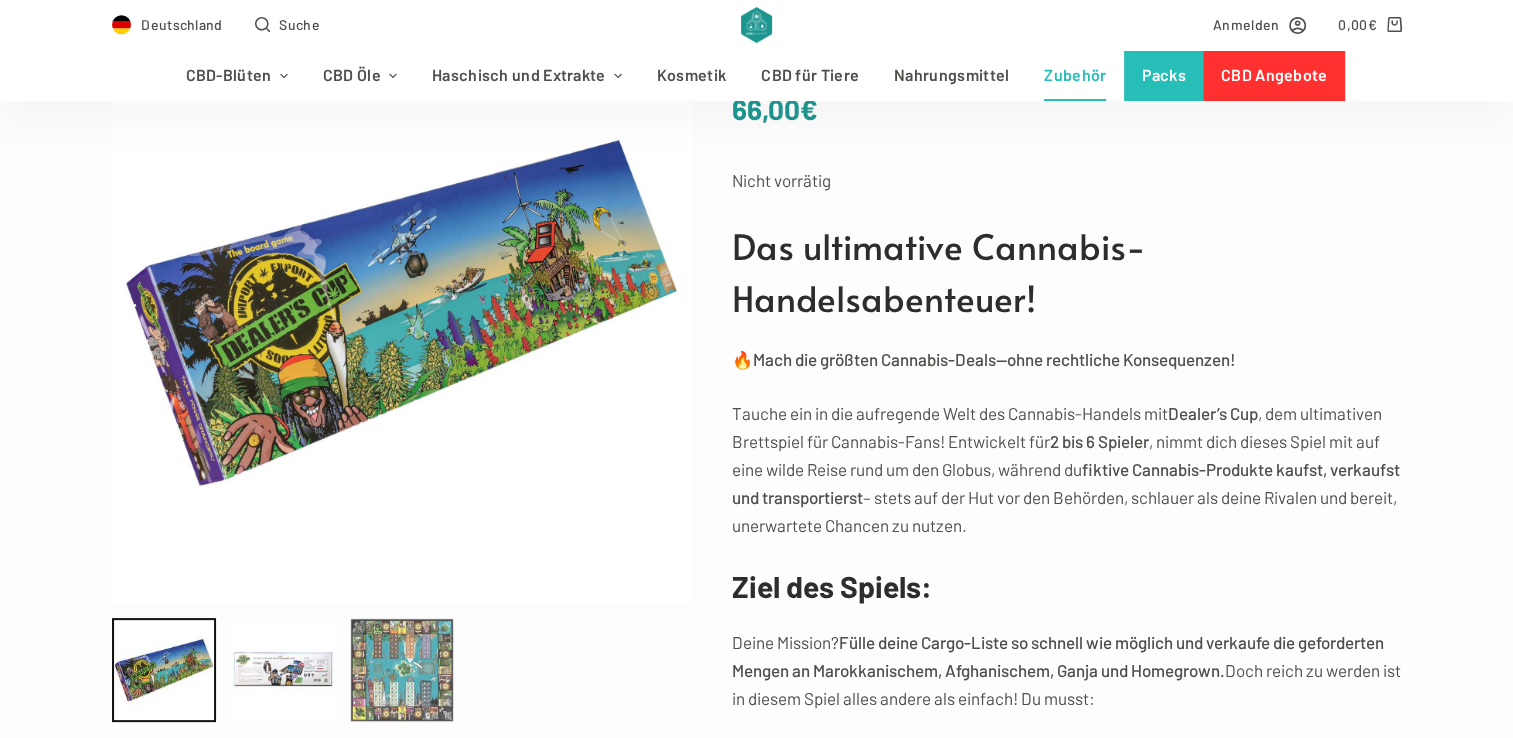 click 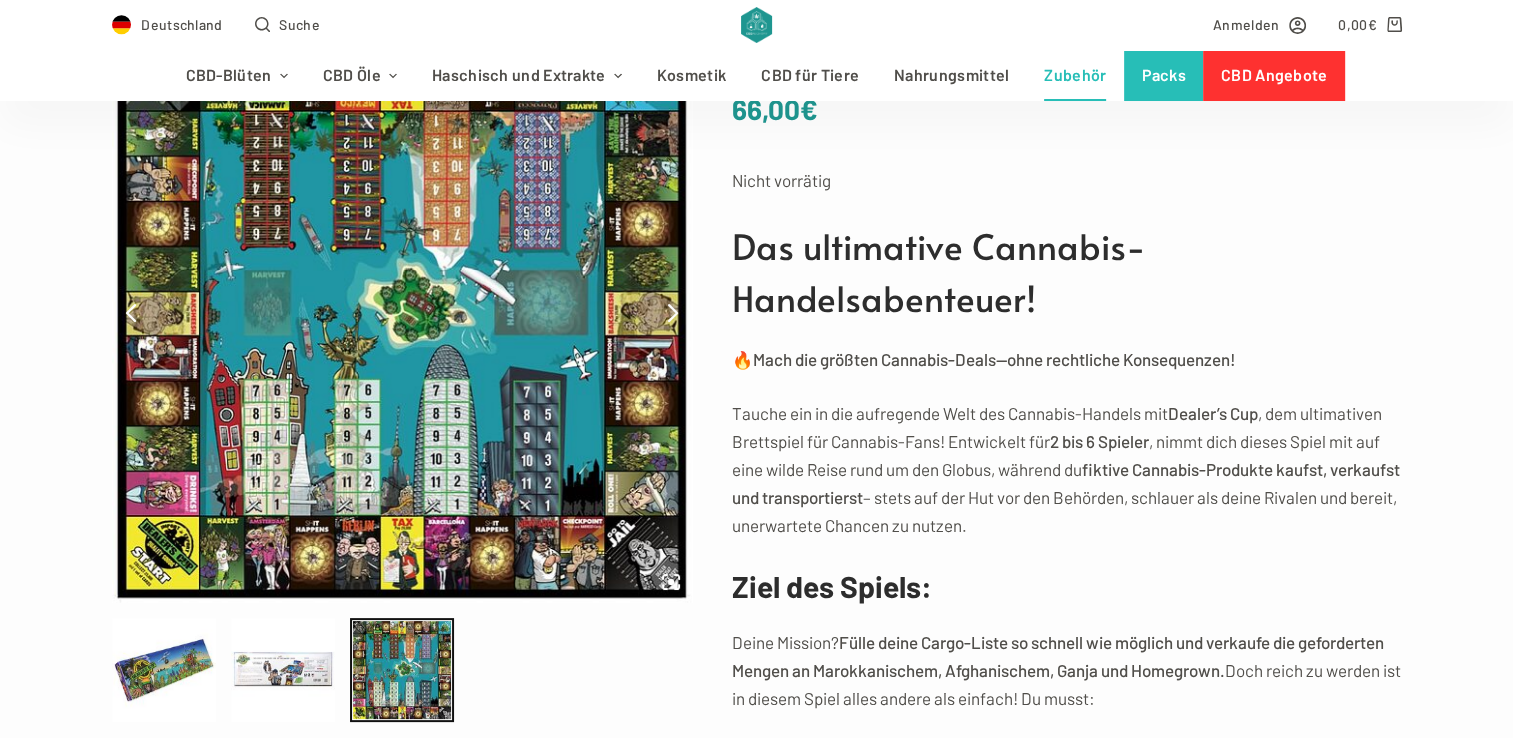 scroll, scrollTop: 0, scrollLeft: 0, axis: both 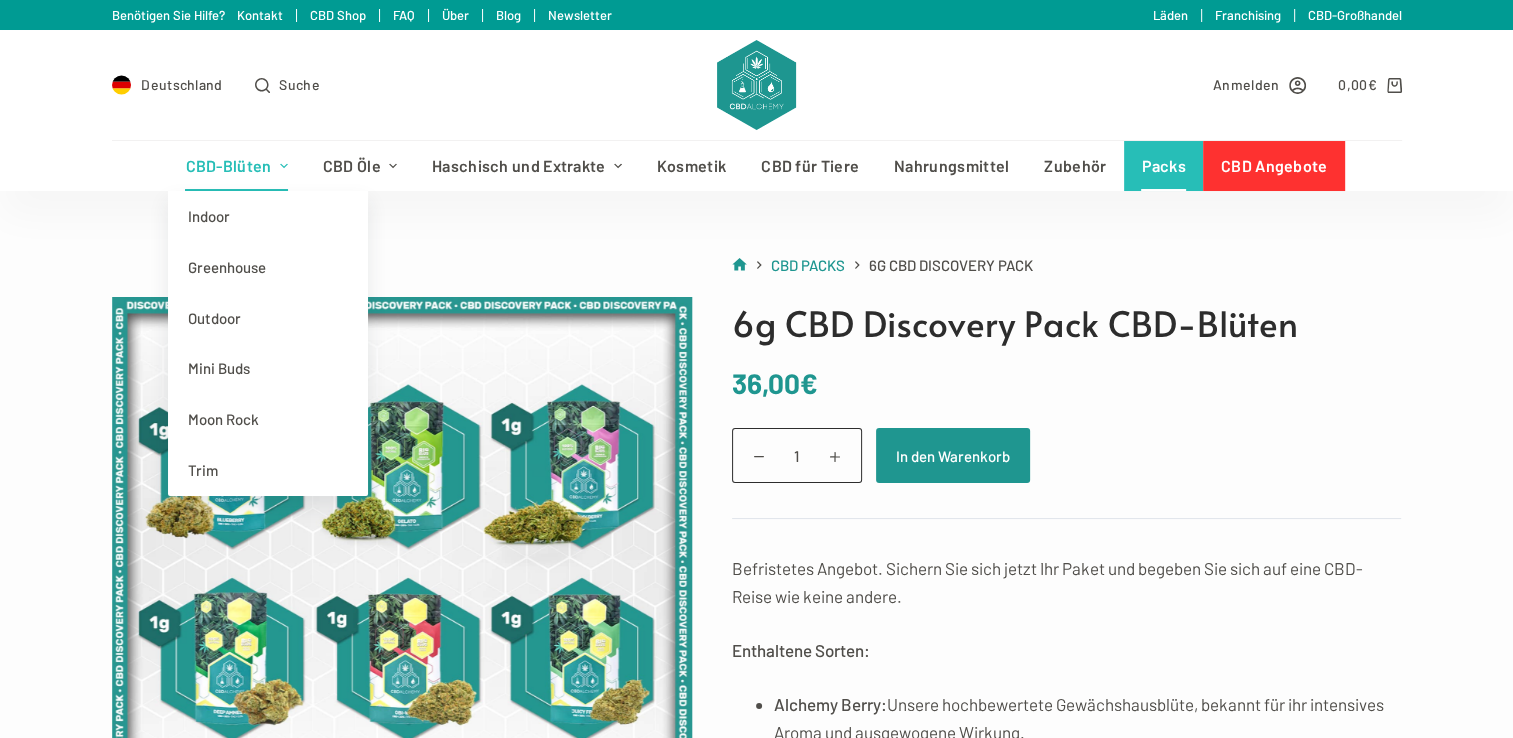 click on "CBD-Blüten" at bounding box center [236, 166] 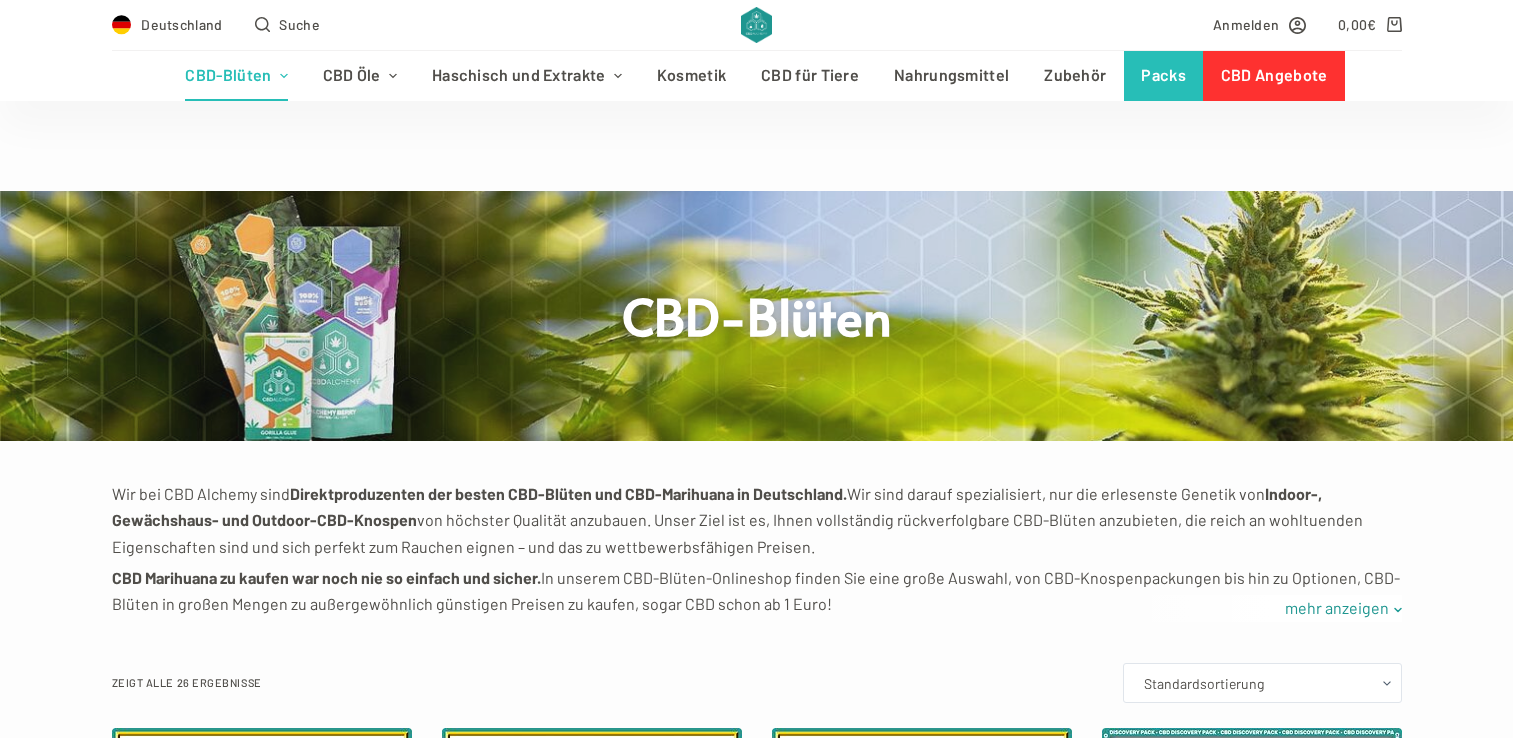 scroll, scrollTop: 645, scrollLeft: 0, axis: vertical 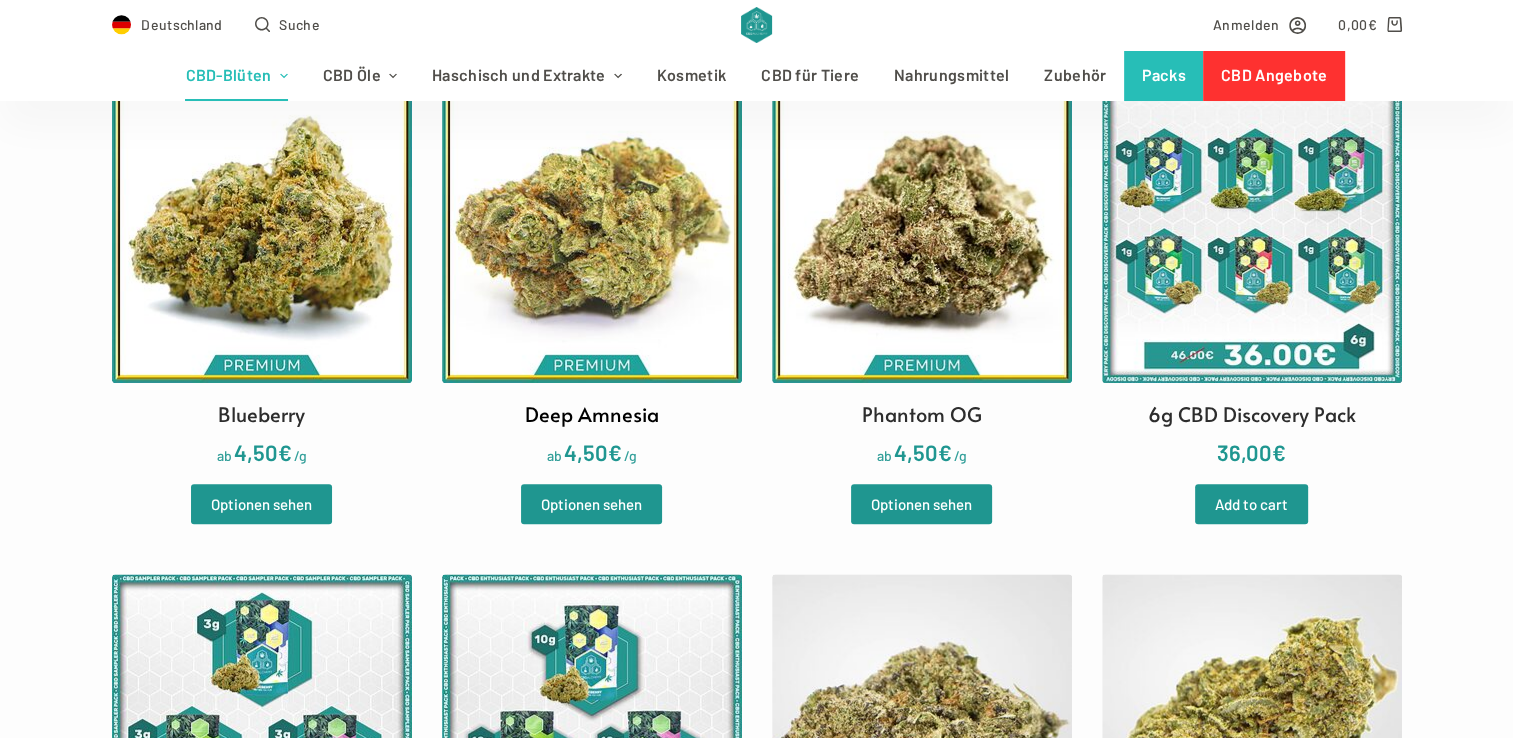 click at bounding box center (592, 233) 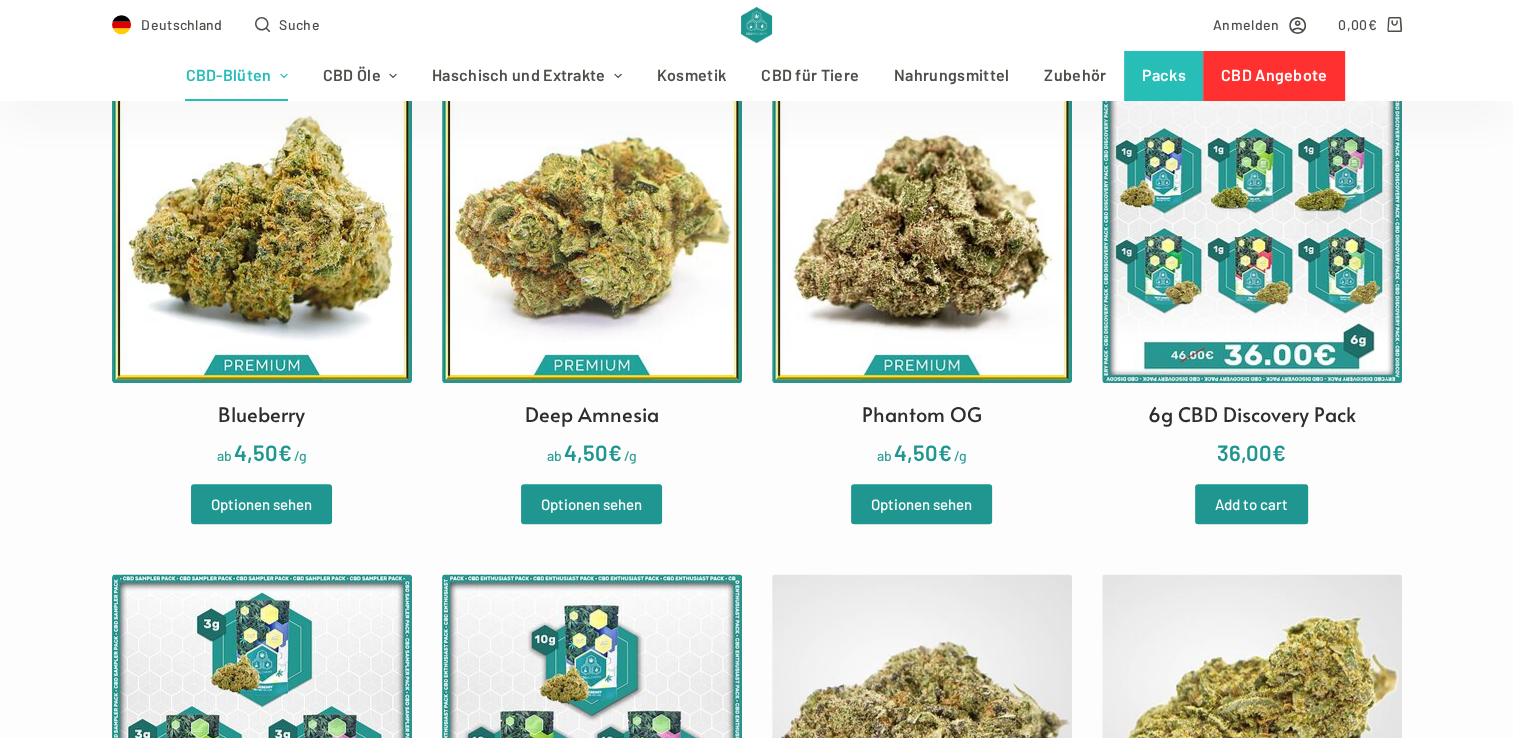 scroll, scrollTop: 1180, scrollLeft: 0, axis: vertical 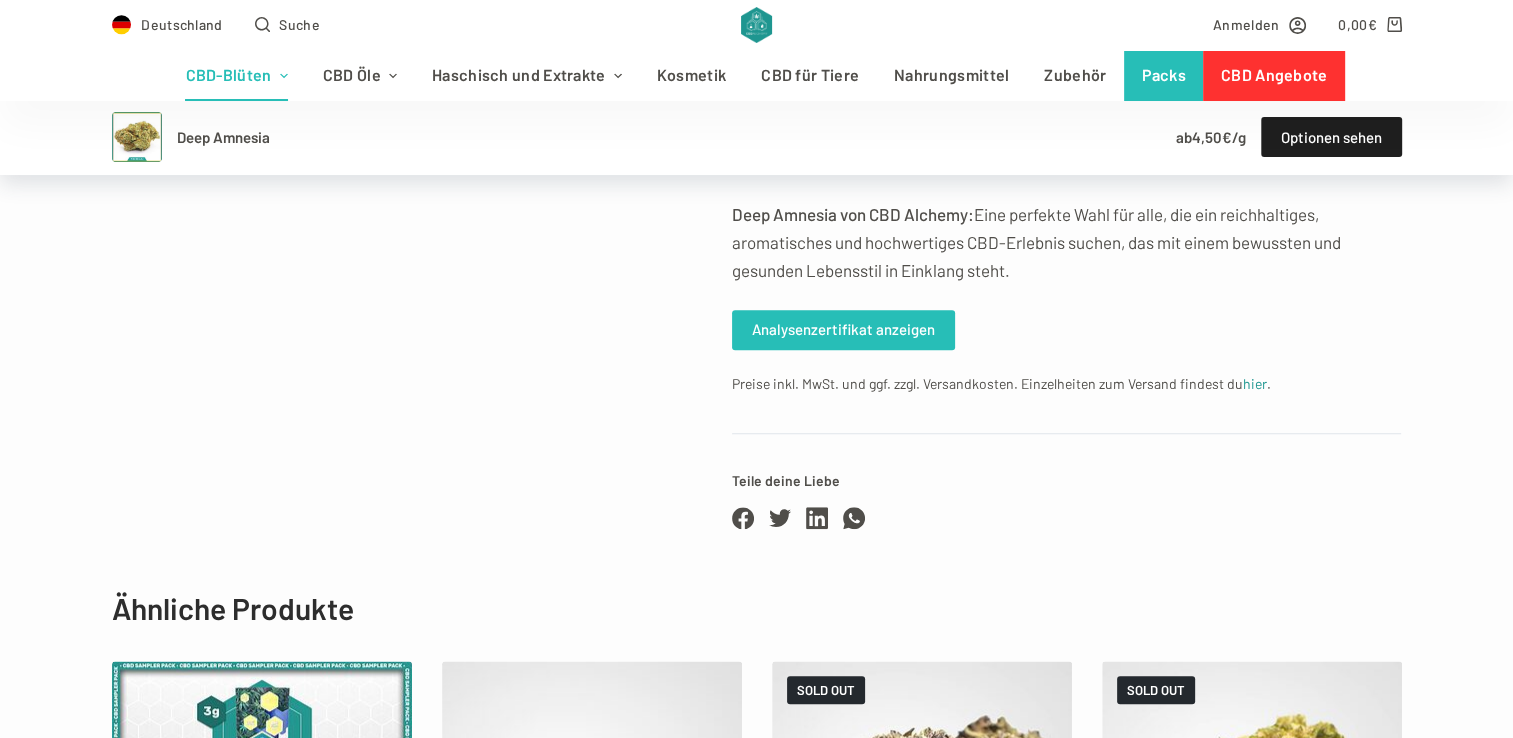 click on "Analysenzertifikat anzeigen" at bounding box center [843, 330] 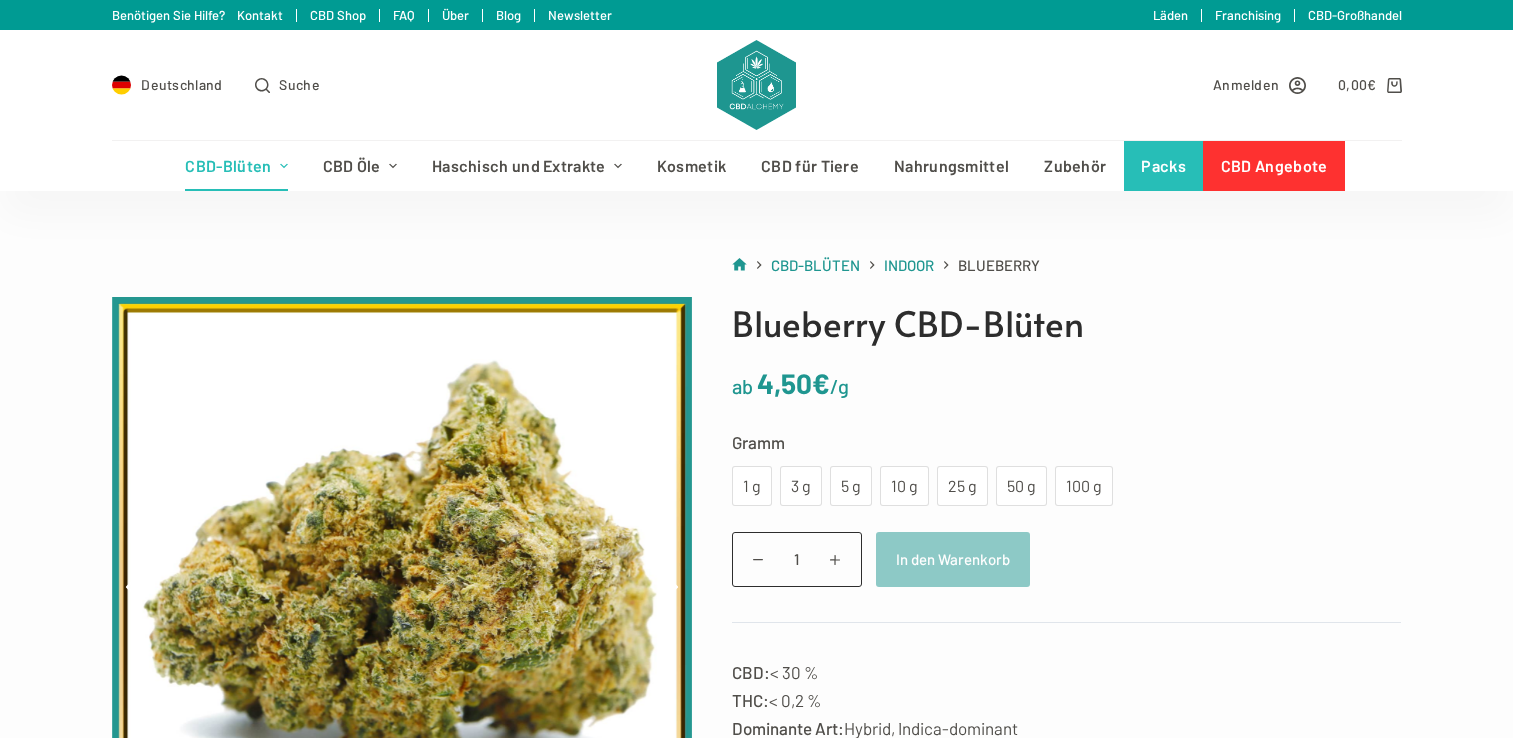 scroll, scrollTop: 0, scrollLeft: 0, axis: both 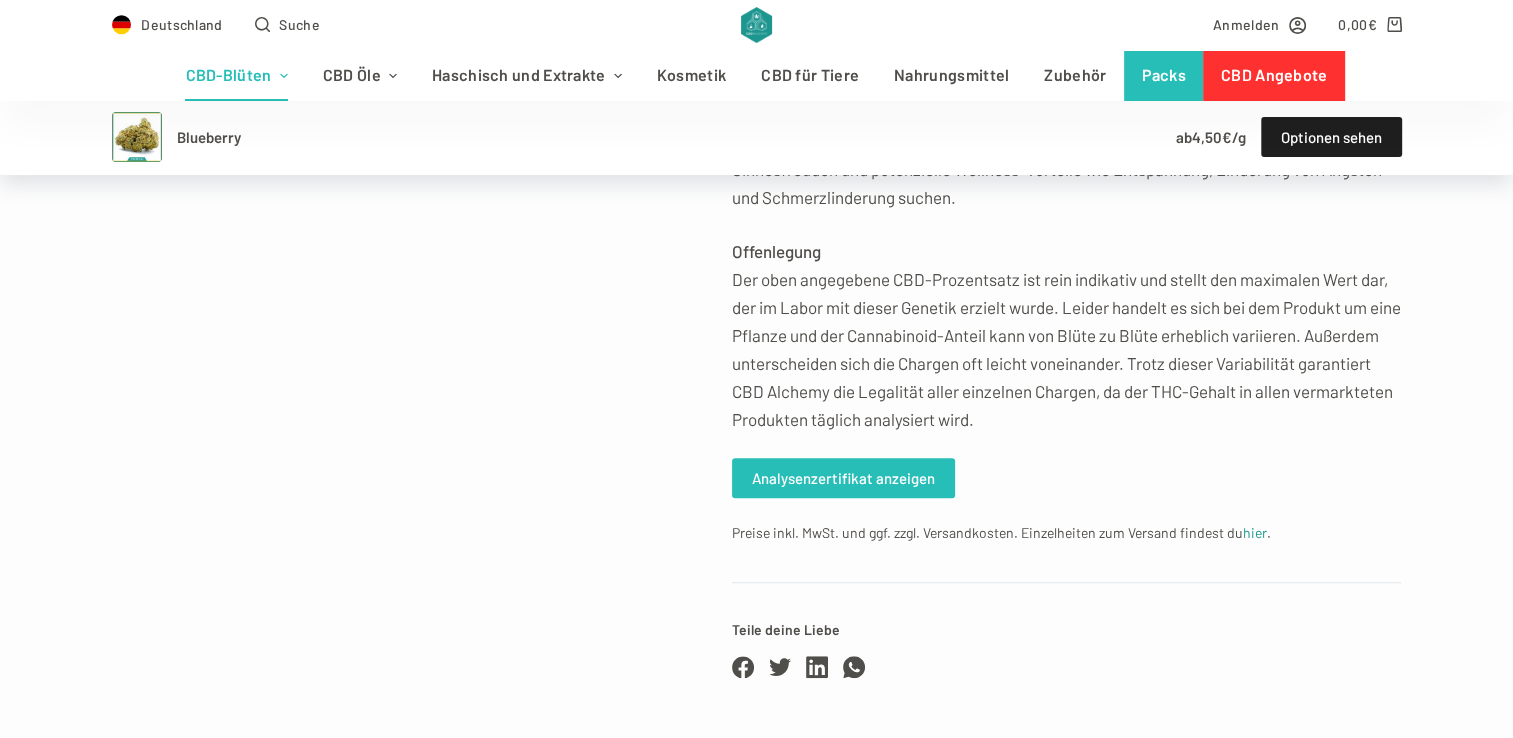 click on "Analysenzertifikat anzeigen" at bounding box center [843, 478] 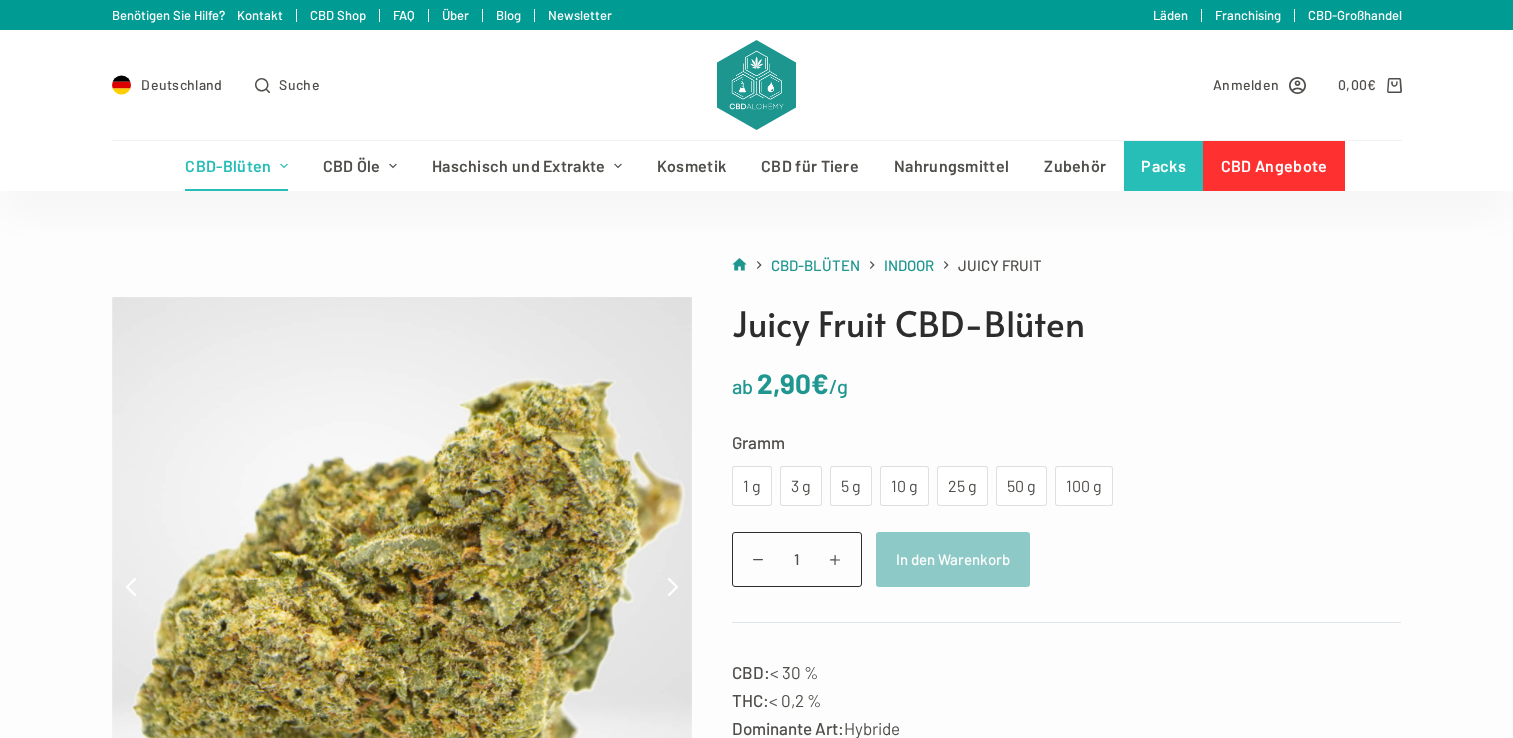 scroll, scrollTop: 0, scrollLeft: 0, axis: both 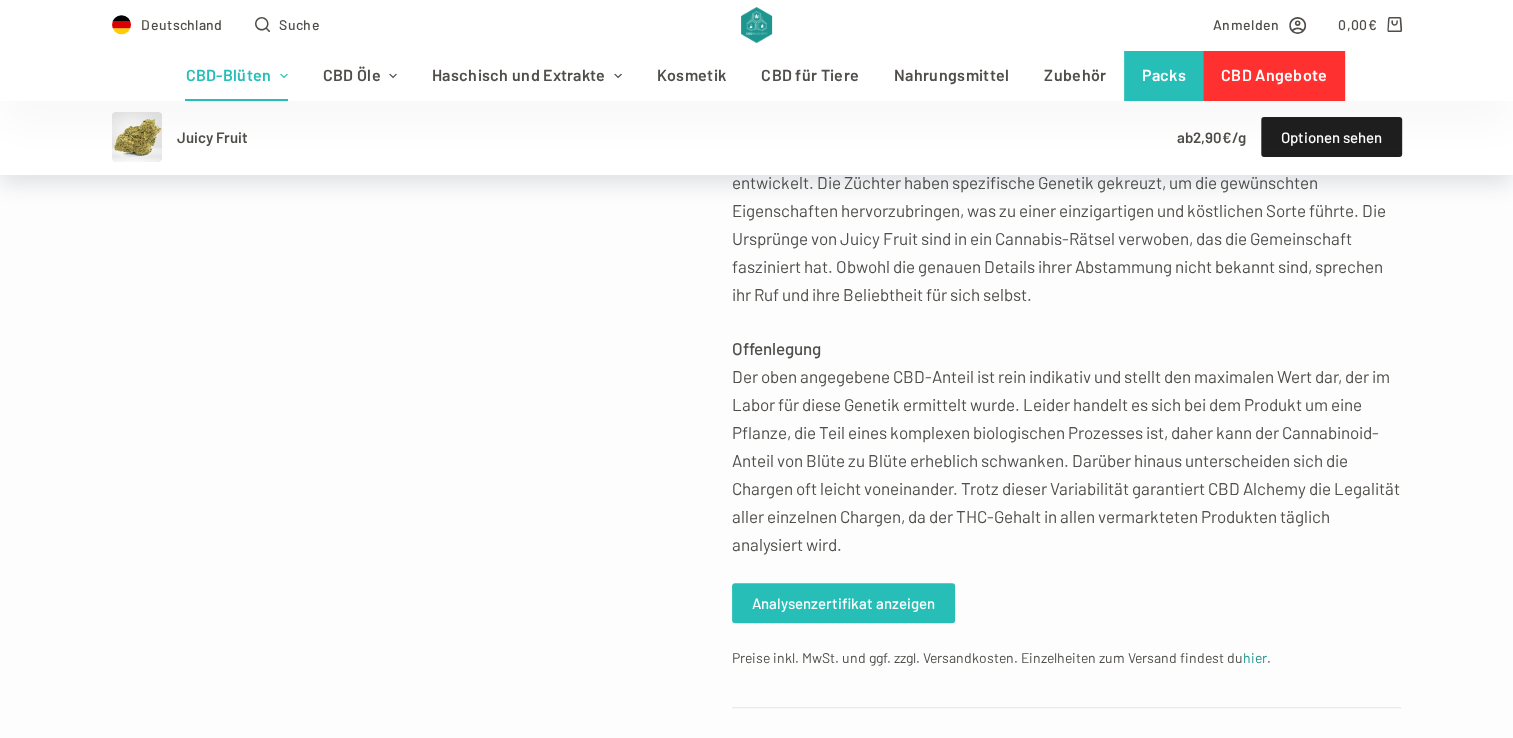 click on "Analysenzertifikat anzeigen" at bounding box center [843, 603] 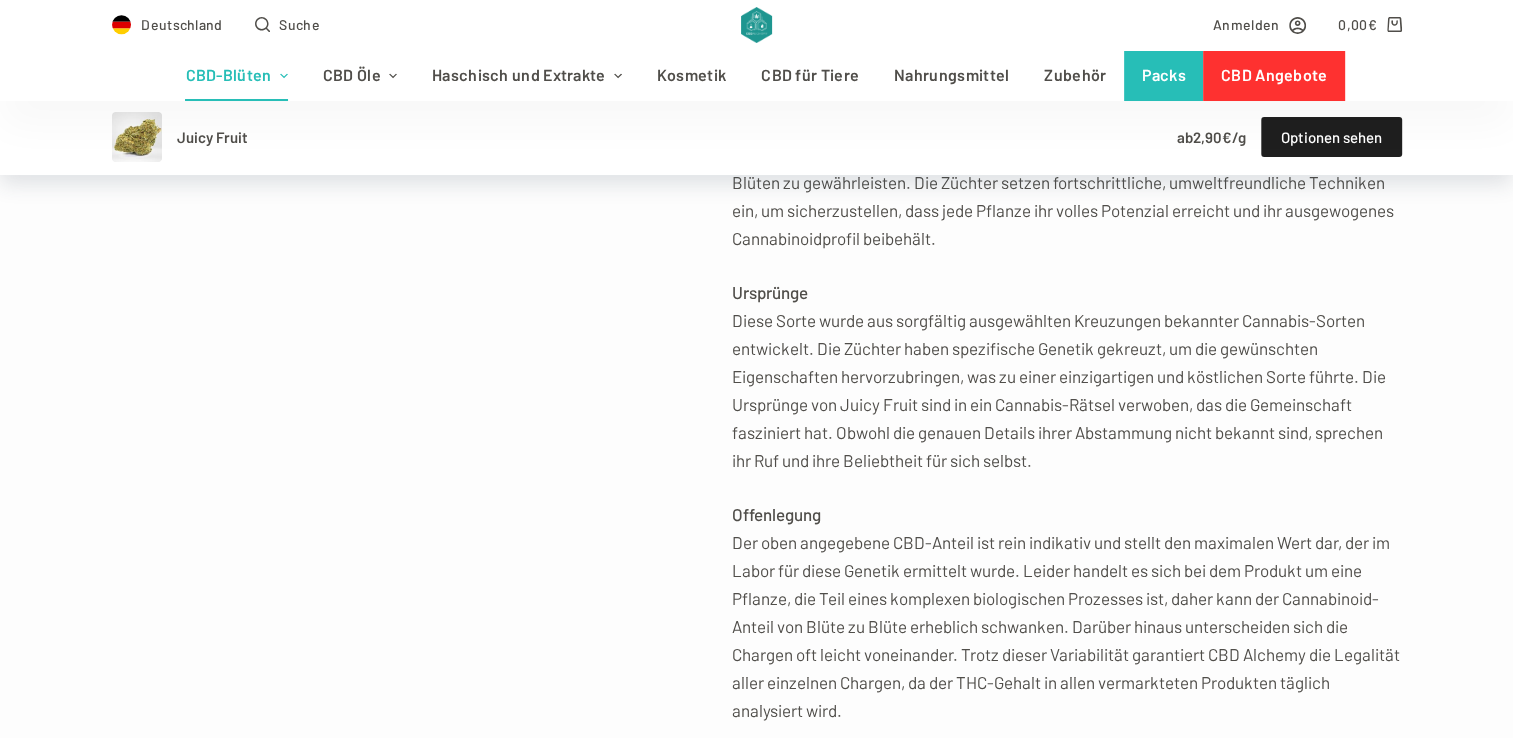 scroll, scrollTop: 996, scrollLeft: 0, axis: vertical 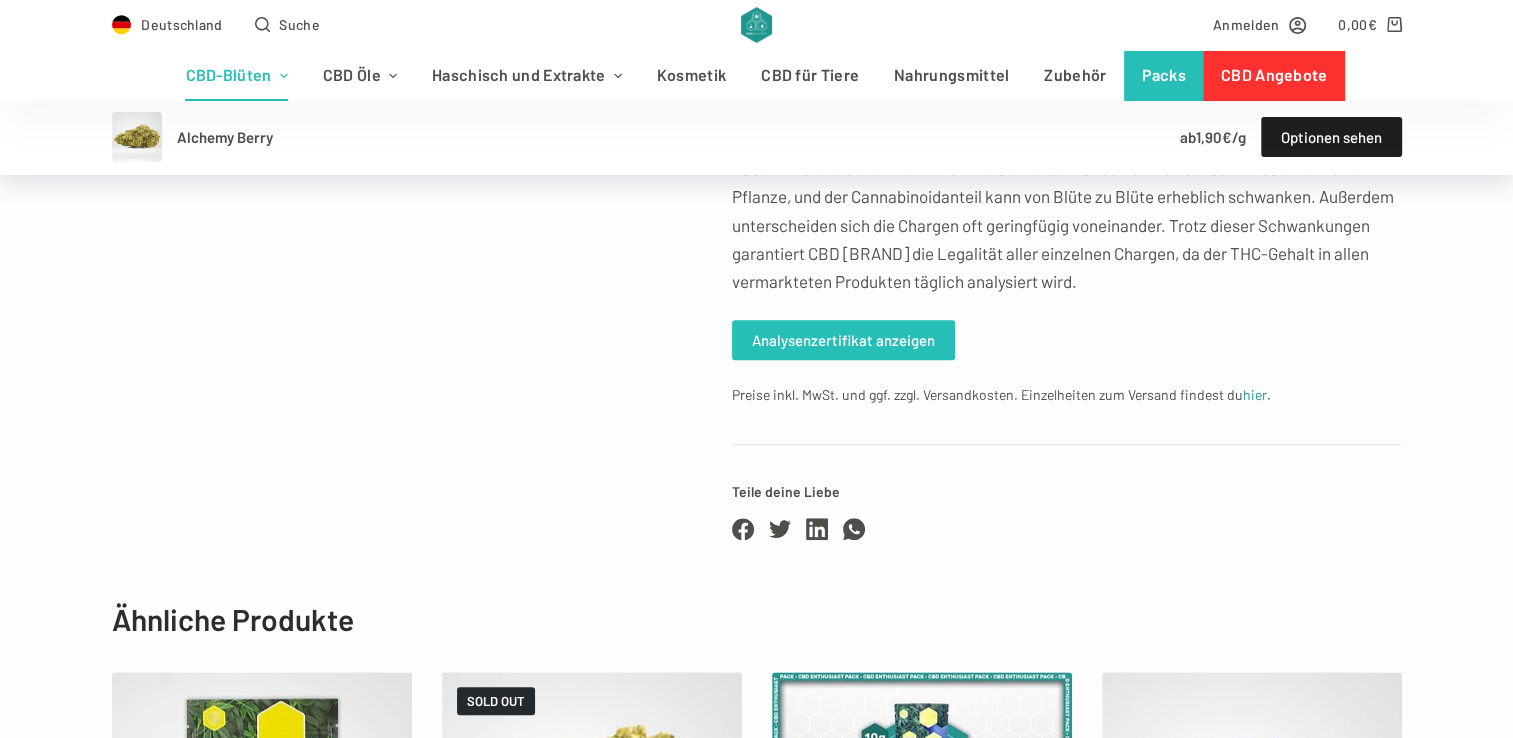 click on "Analysenzertifikat anzeigen" at bounding box center (843, 340) 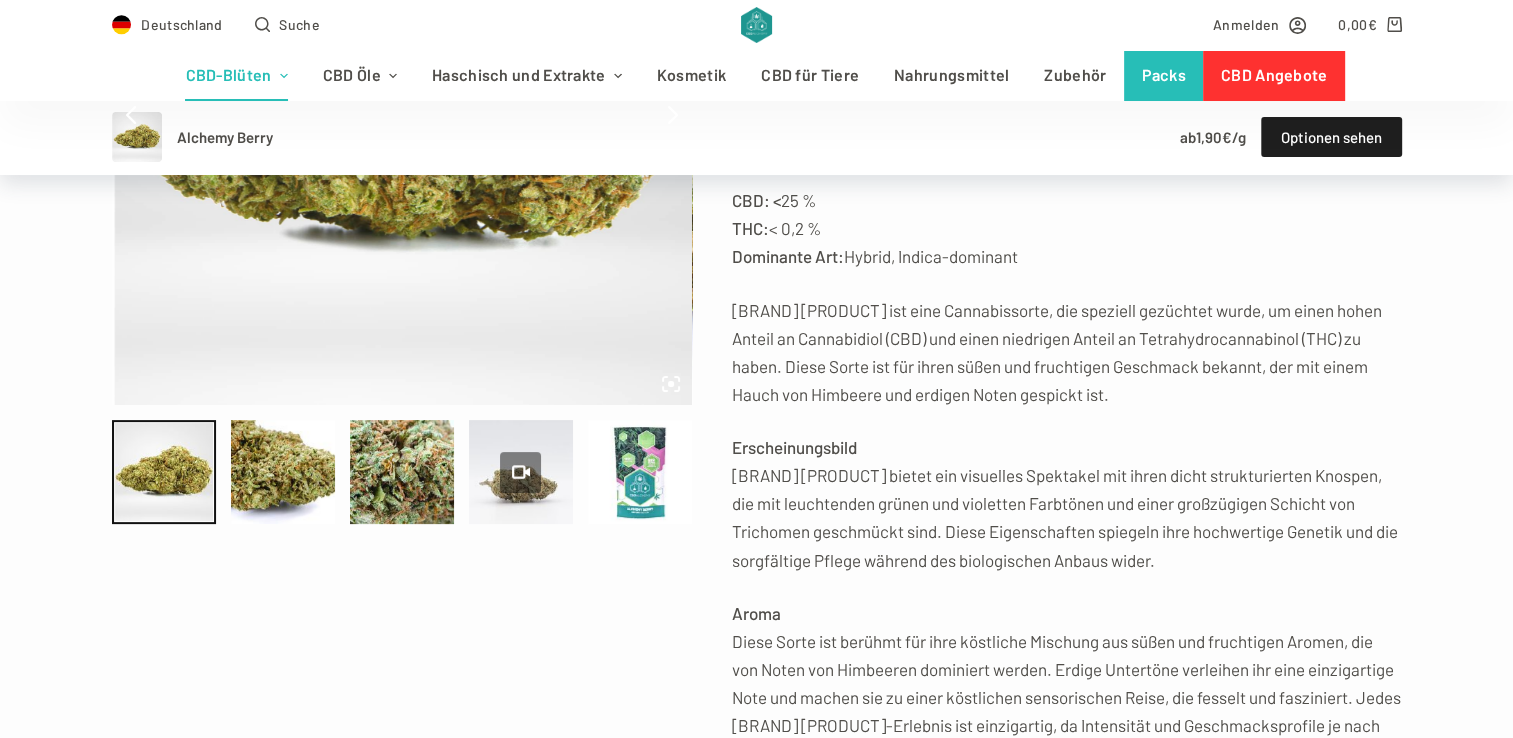 scroll, scrollTop: 327, scrollLeft: 0, axis: vertical 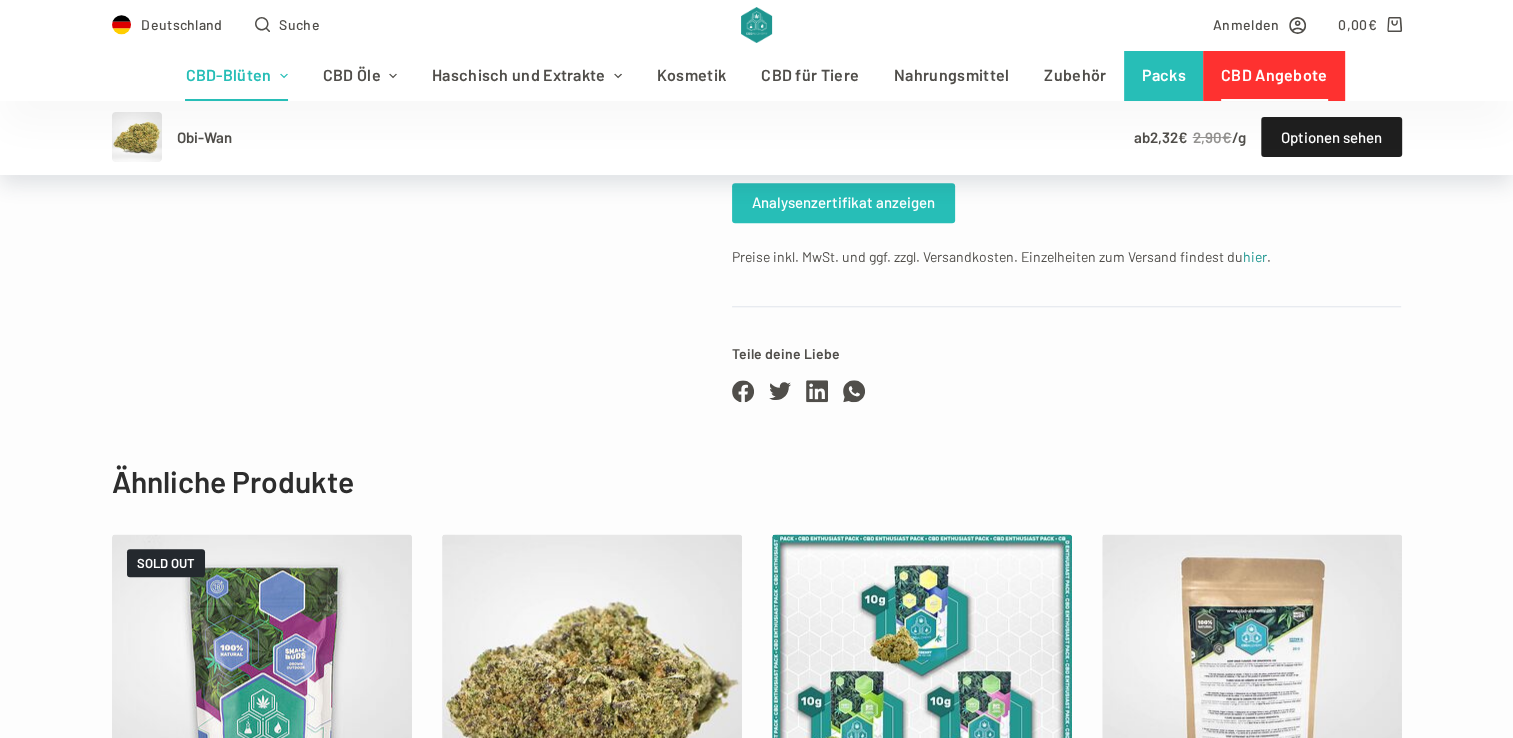 click on "Analysenzertifikat anzeigen" at bounding box center [843, 203] 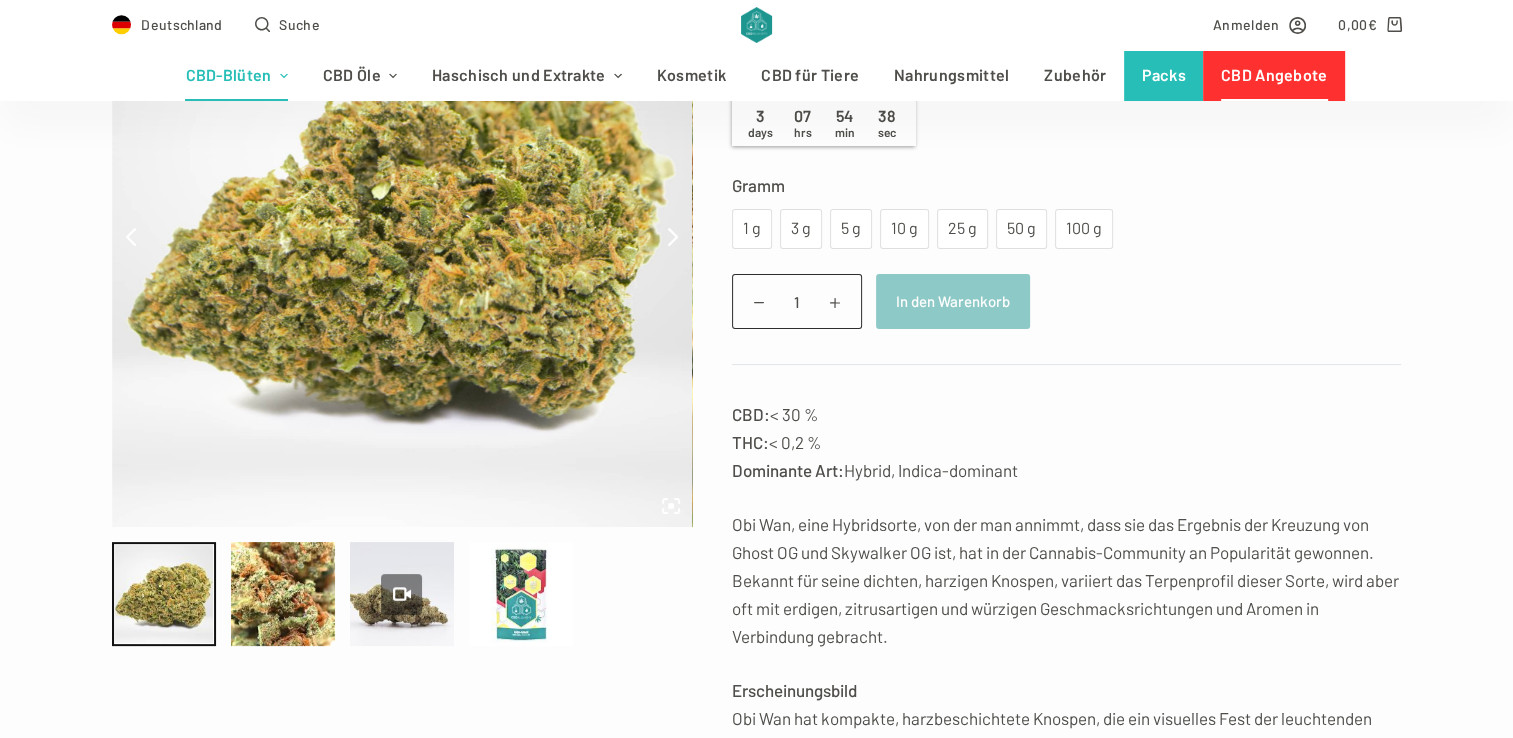 scroll, scrollTop: 340, scrollLeft: 0, axis: vertical 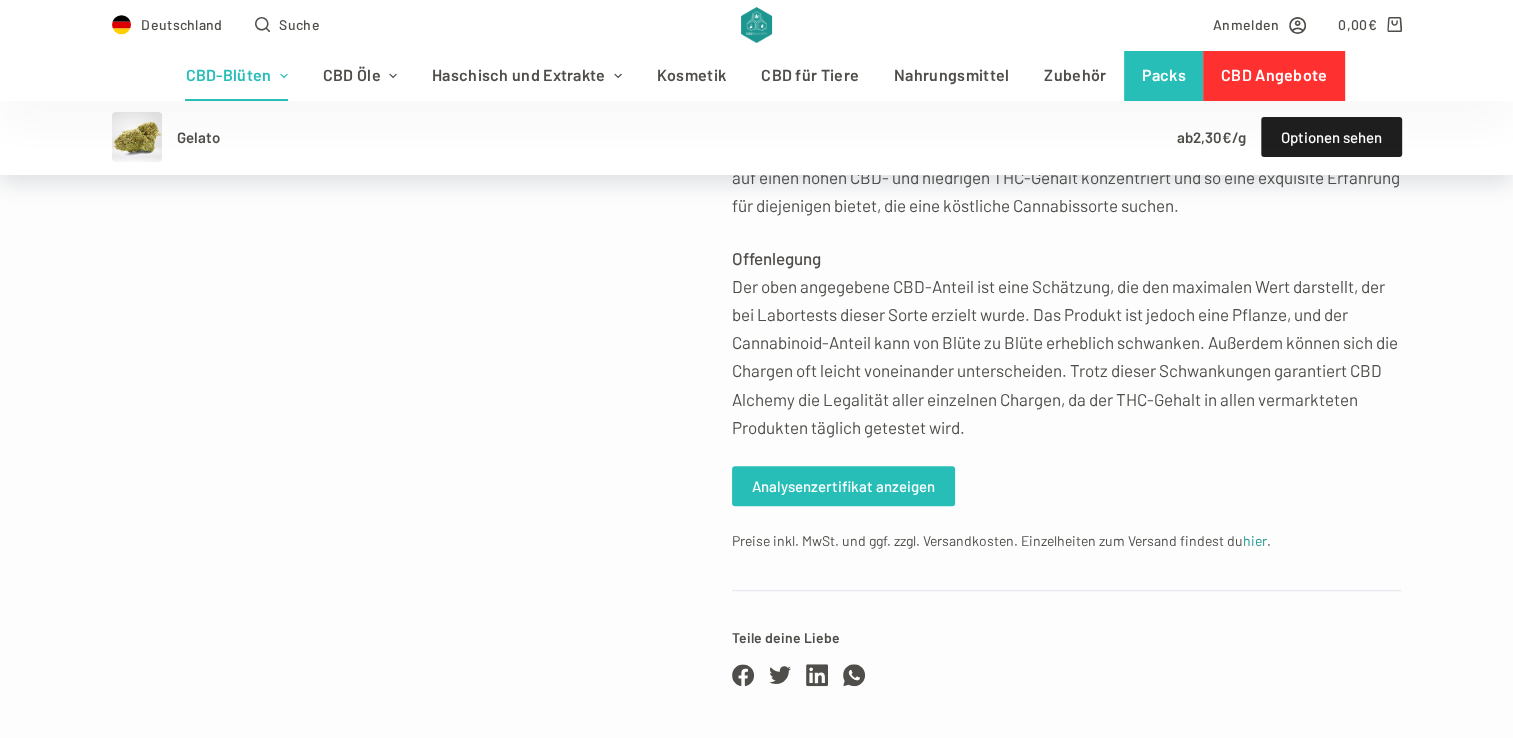 click on "Analysenzertifikat anzeigen" at bounding box center [843, 486] 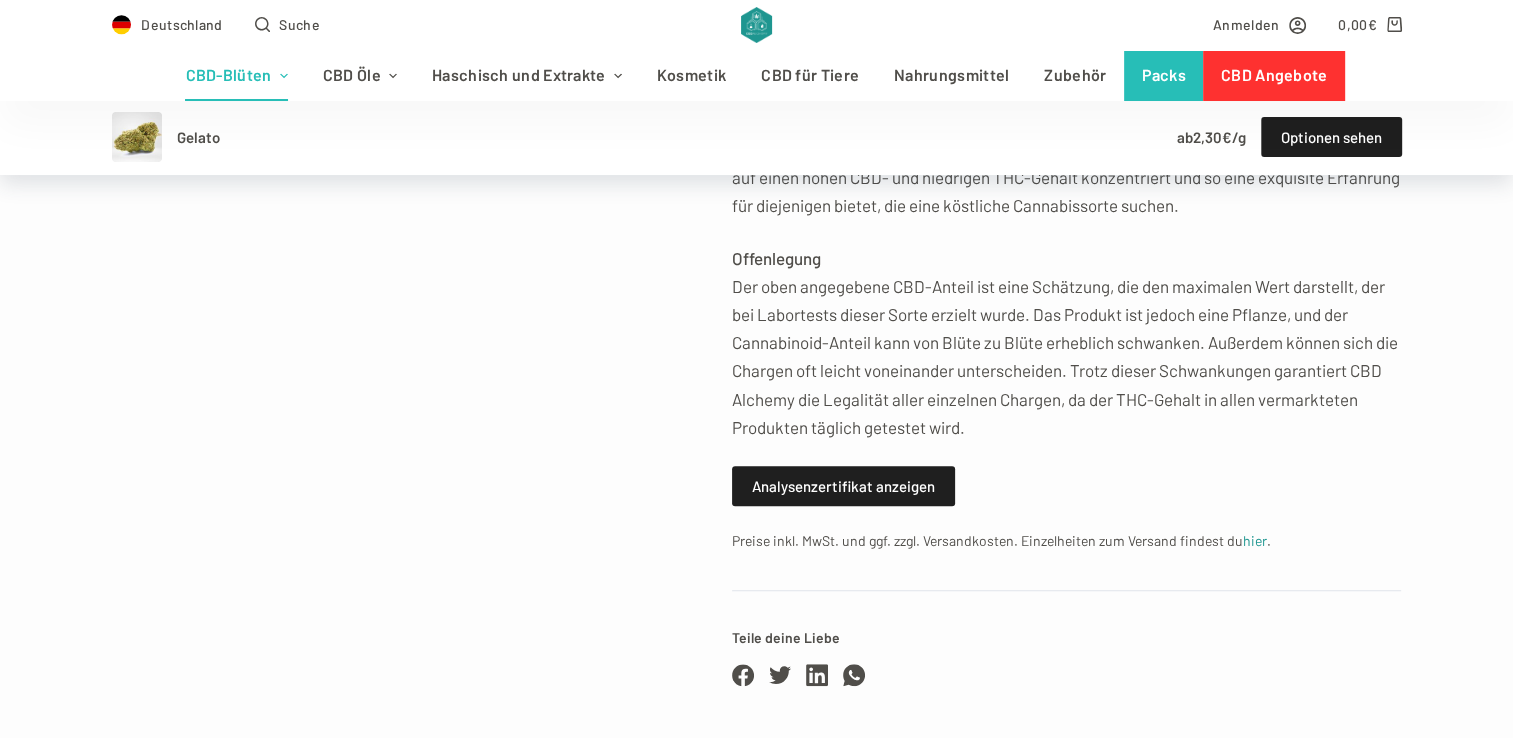 scroll, scrollTop: 707, scrollLeft: 0, axis: vertical 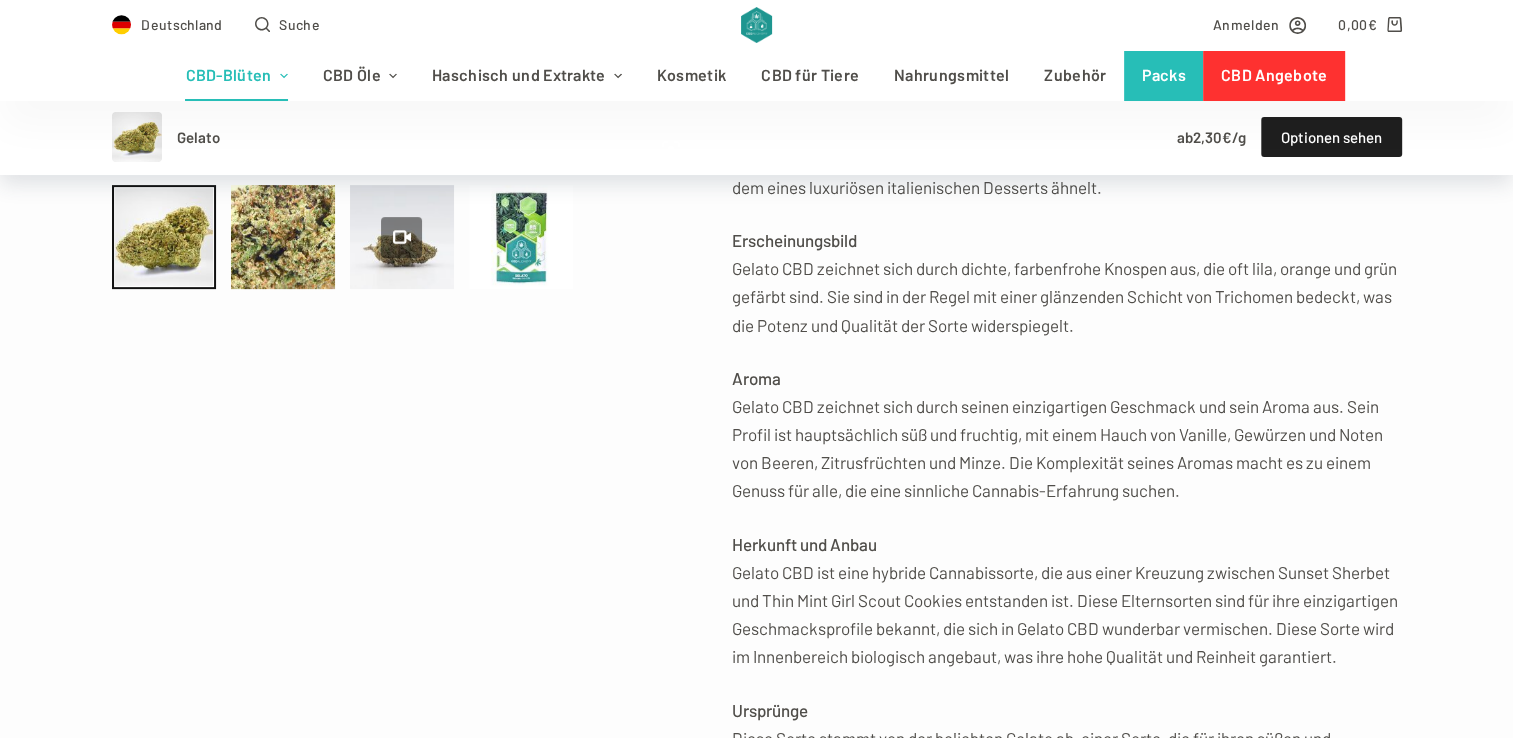 click on "Zum Inhalt springen
No results
Warenkorb
keine Produkte im Warenkorb
CBD-Blüten
Indoor
Greenhouse
Outdoor
Mini Buds
Moon Rock
Trim
CBD Öle
Vollspektrum
Breitspektrum
Pure
Melatonin
CBG Öle
Haschisch und Extrakte
CBD Haschisch
CBD Kristalle
CBD Extrakte
Kosmetik
CBD für Tiere
Nahrungsmittel
Zubehör
Packs
CBD Angebote
Kontakt
FAQ
Über
Blog
Läden
Franchising
CBD-Großhandel
Gelato 						 ab  2,30  € /g
ab  2,30  € /g
Optionen sehen
Benötigen Sie Hilfe?    Kontakt
CBD Shop
FAQ
Über
Blog
Newsletter
Läden
Franchising
CBD-Großhandel" at bounding box center (756, 1345) 